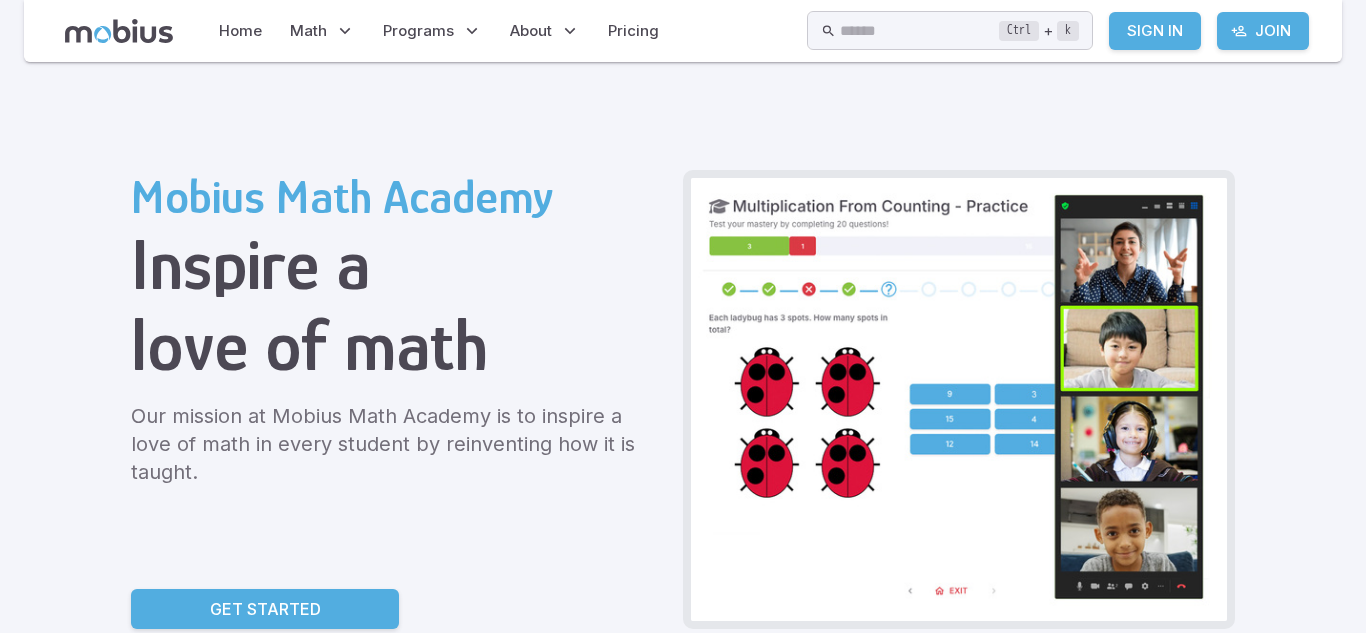 scroll, scrollTop: 157, scrollLeft: 0, axis: vertical 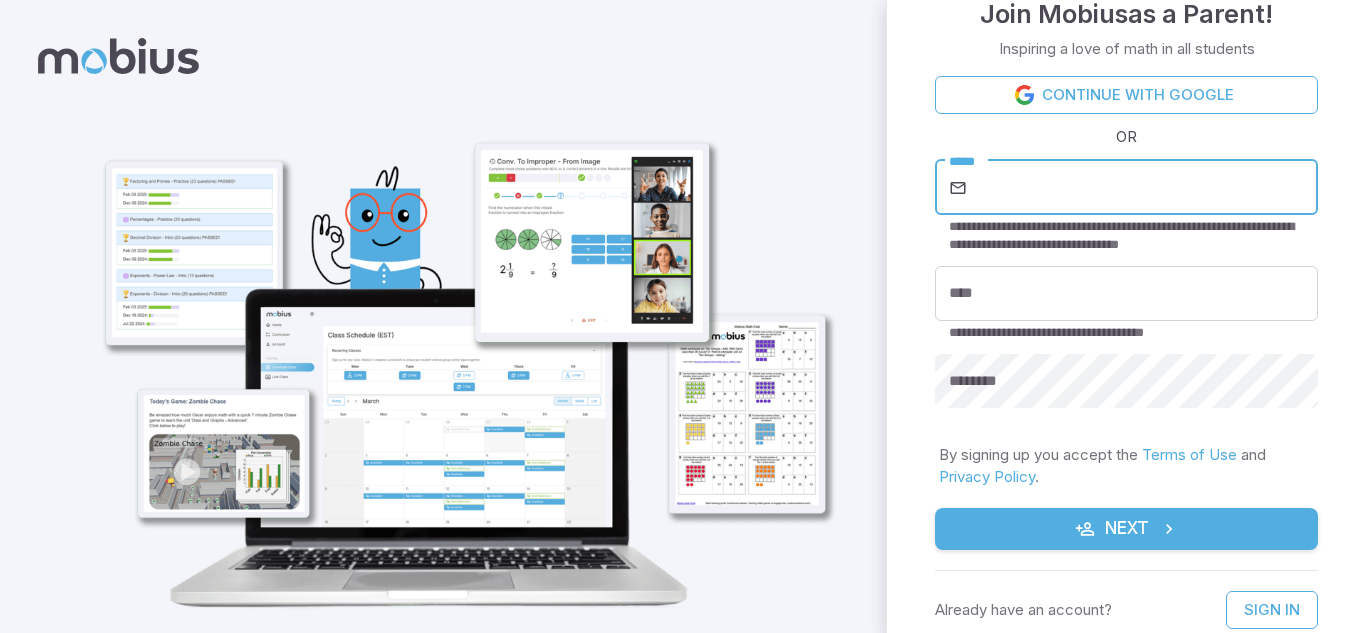 click on "*****" at bounding box center (1144, 188) 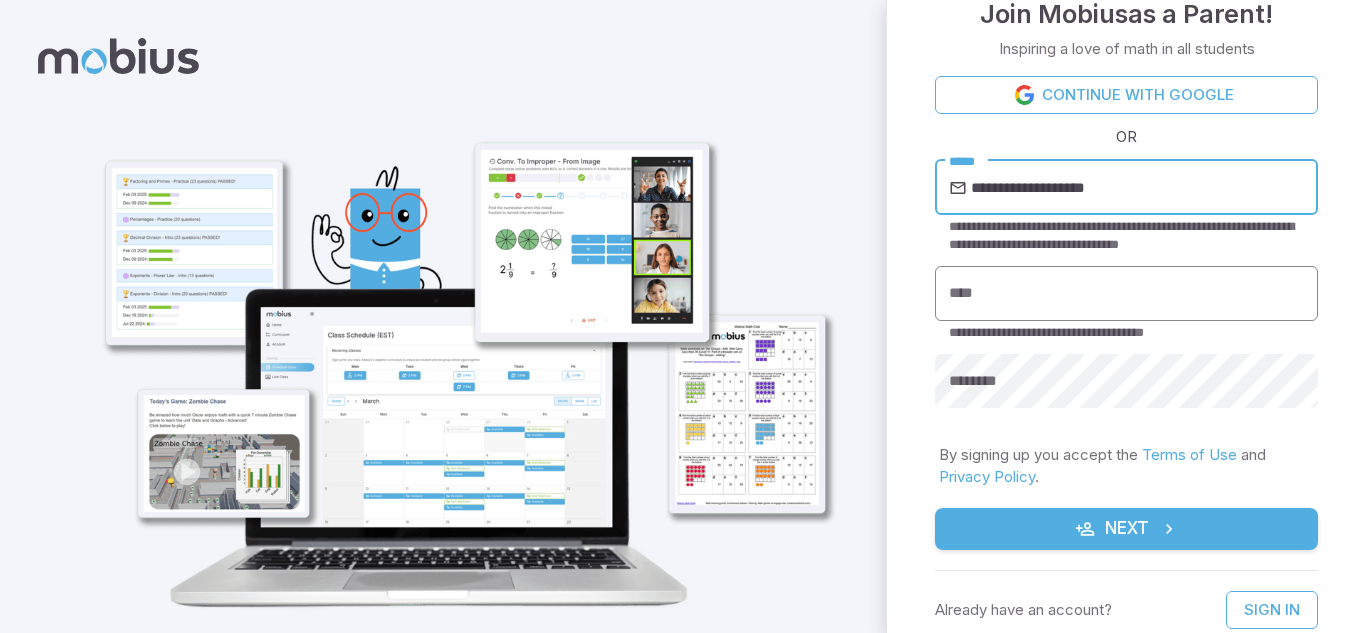 type on "**********" 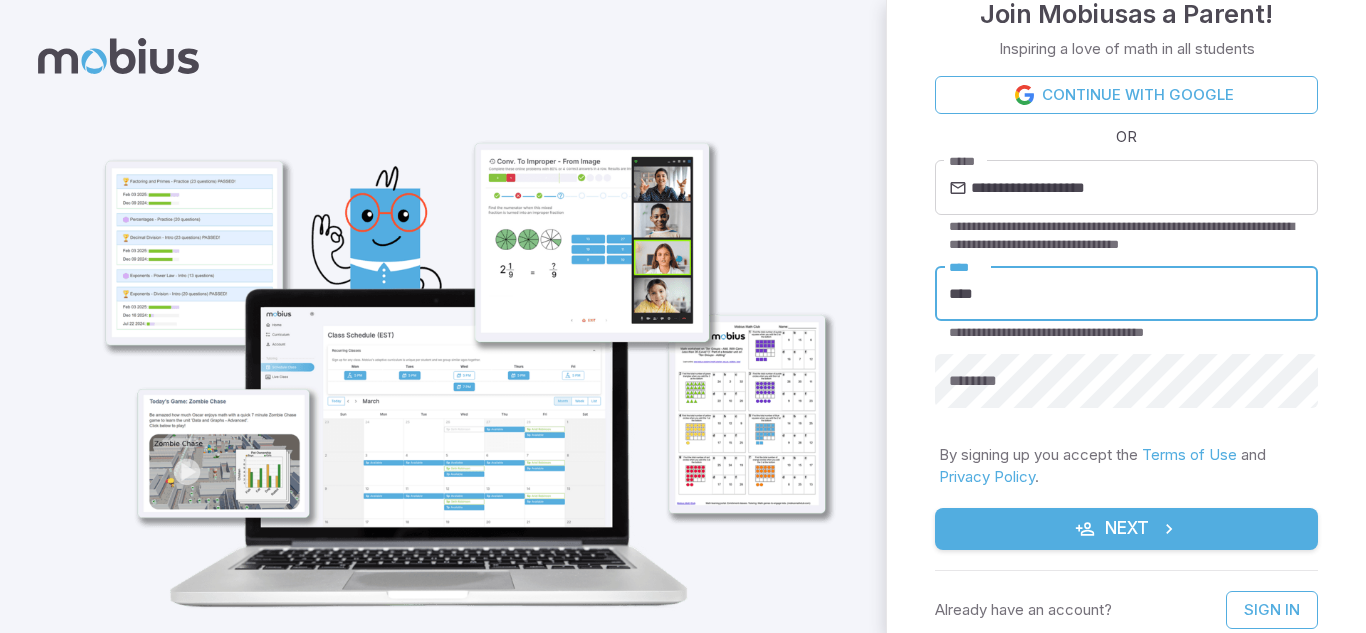type on "****" 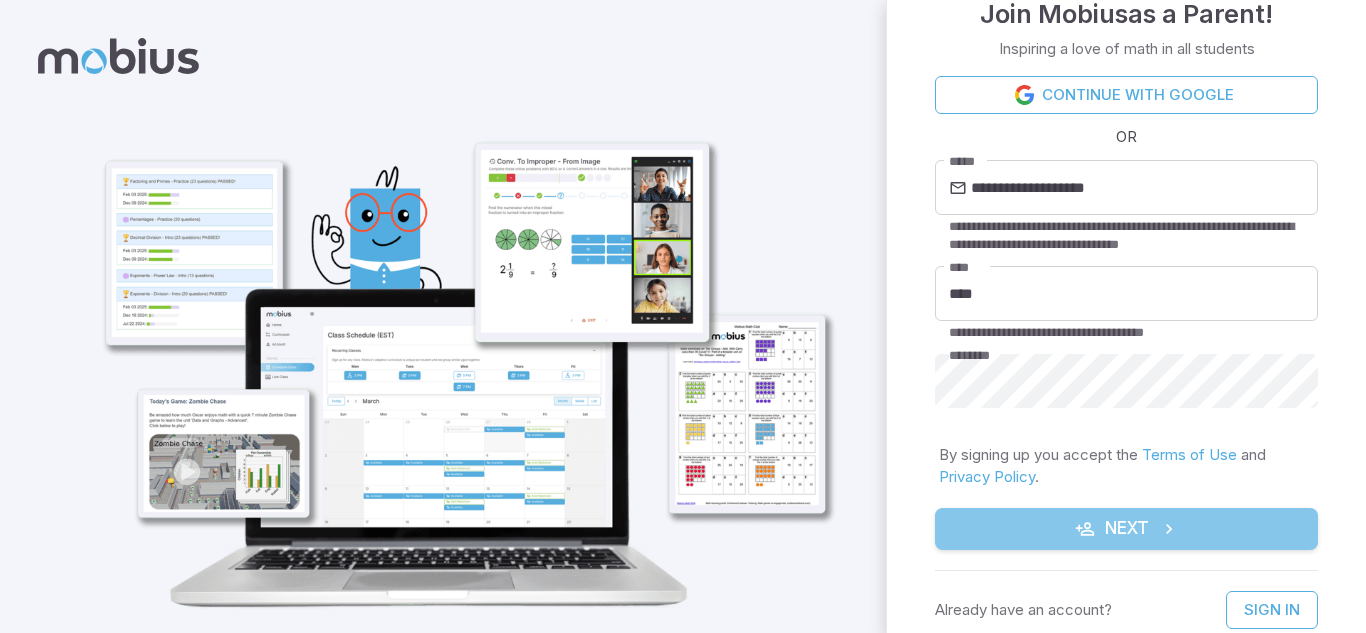 click on "Next" at bounding box center [1126, 529] 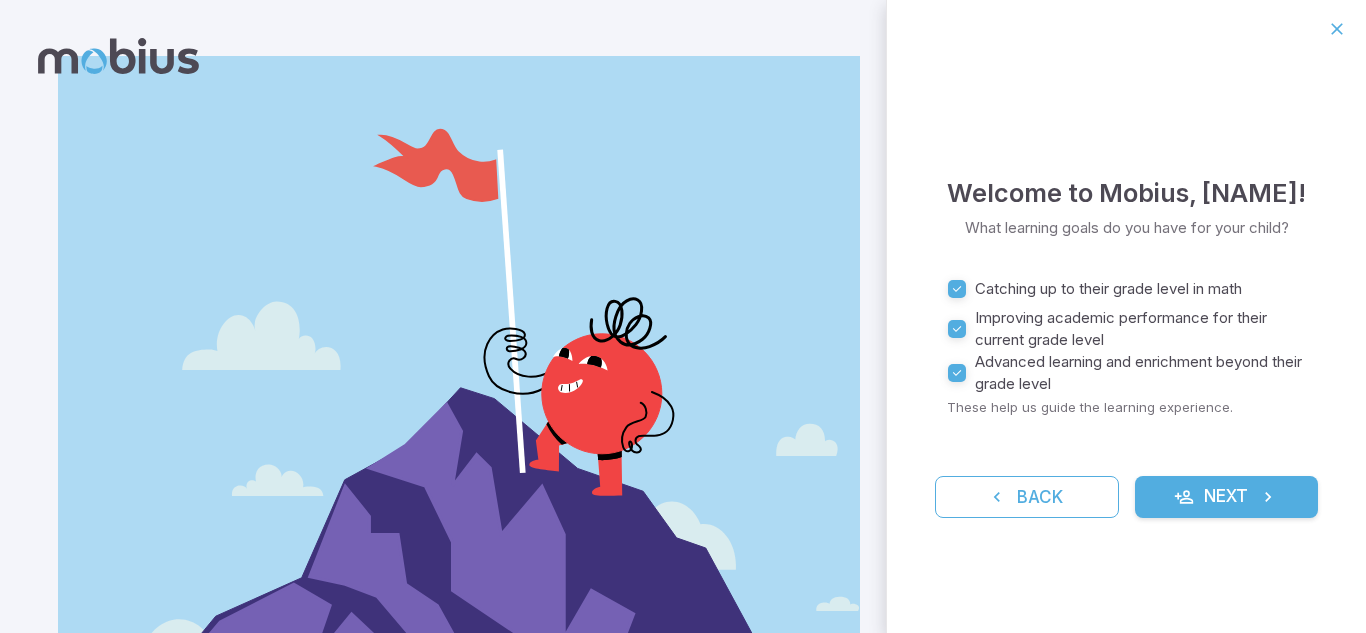 click on "Next" at bounding box center (1227, 497) 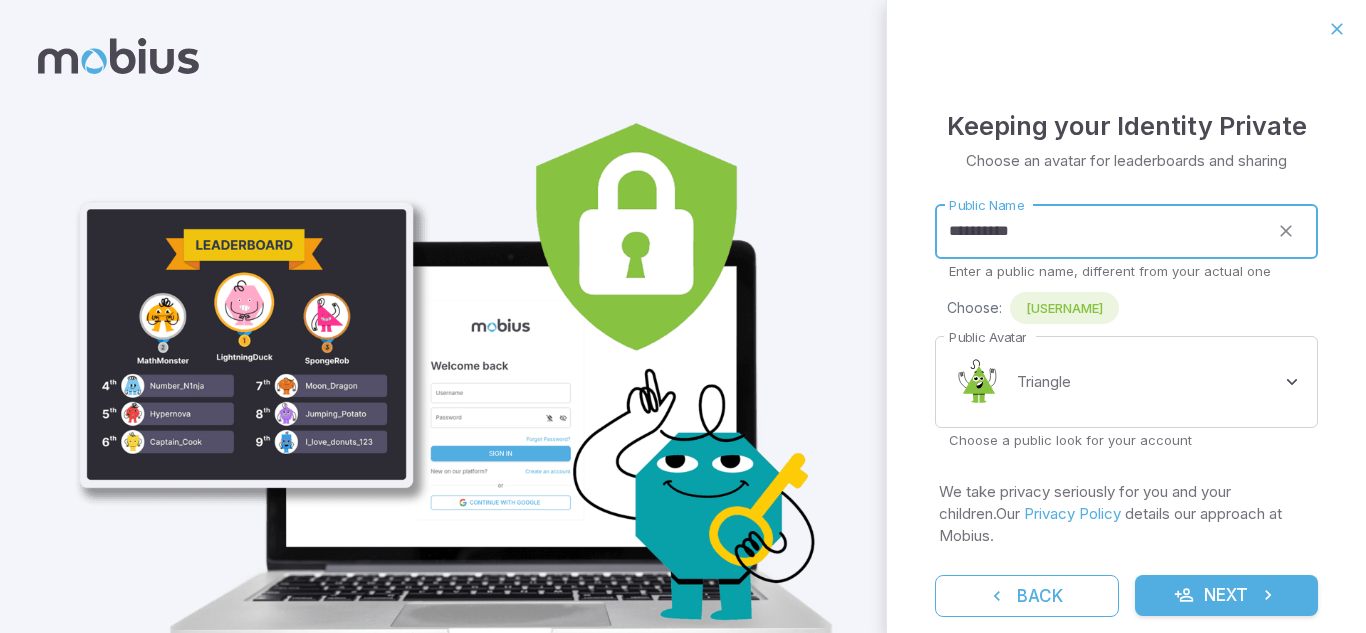 drag, startPoint x: 1139, startPoint y: 242, endPoint x: 599, endPoint y: 247, distance: 540.02313 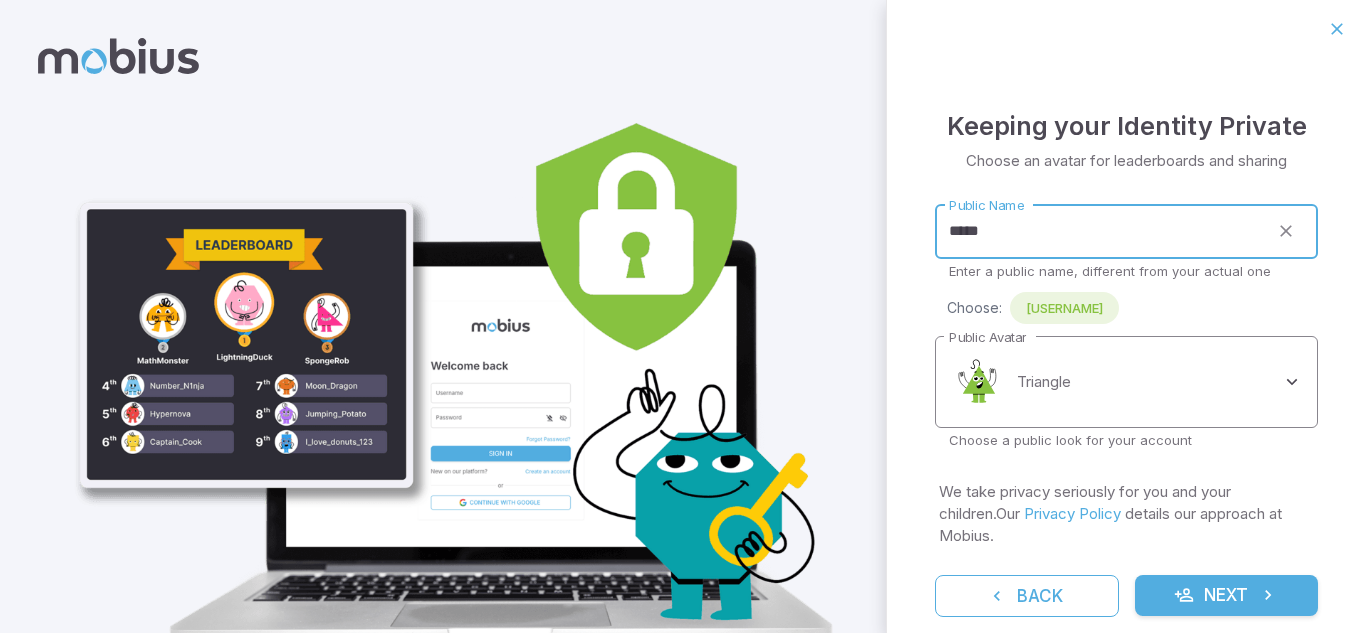 type on "*****" 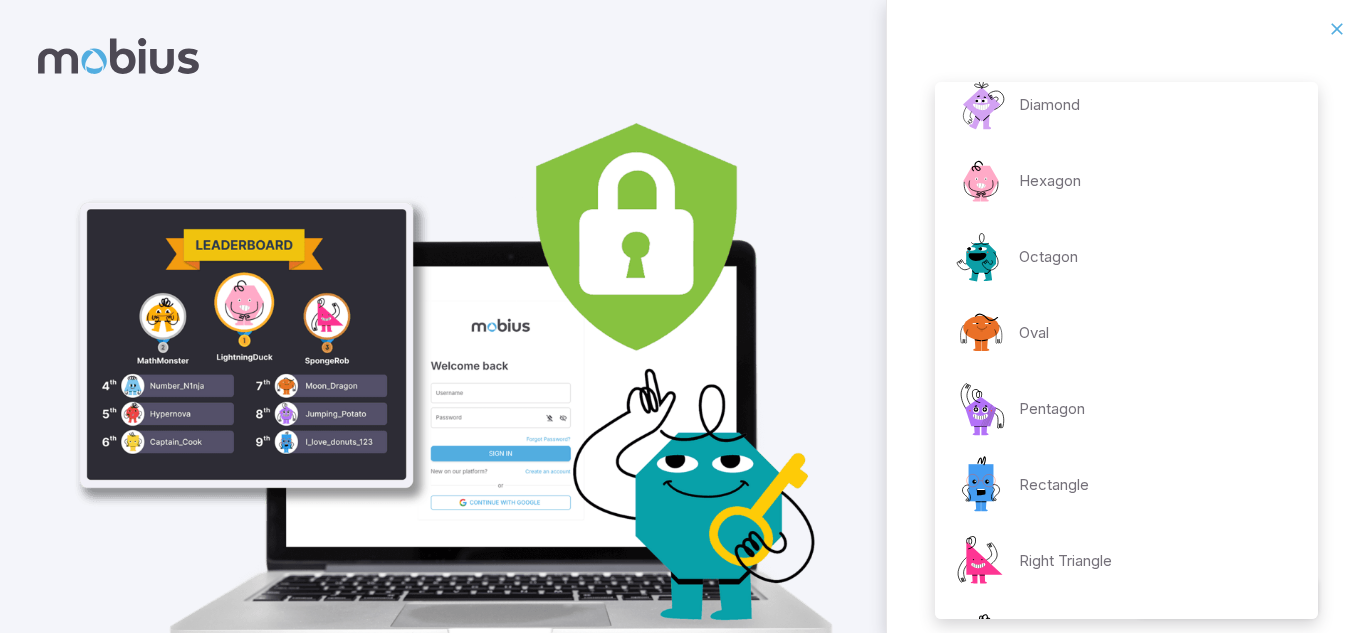 scroll, scrollTop: 0, scrollLeft: 0, axis: both 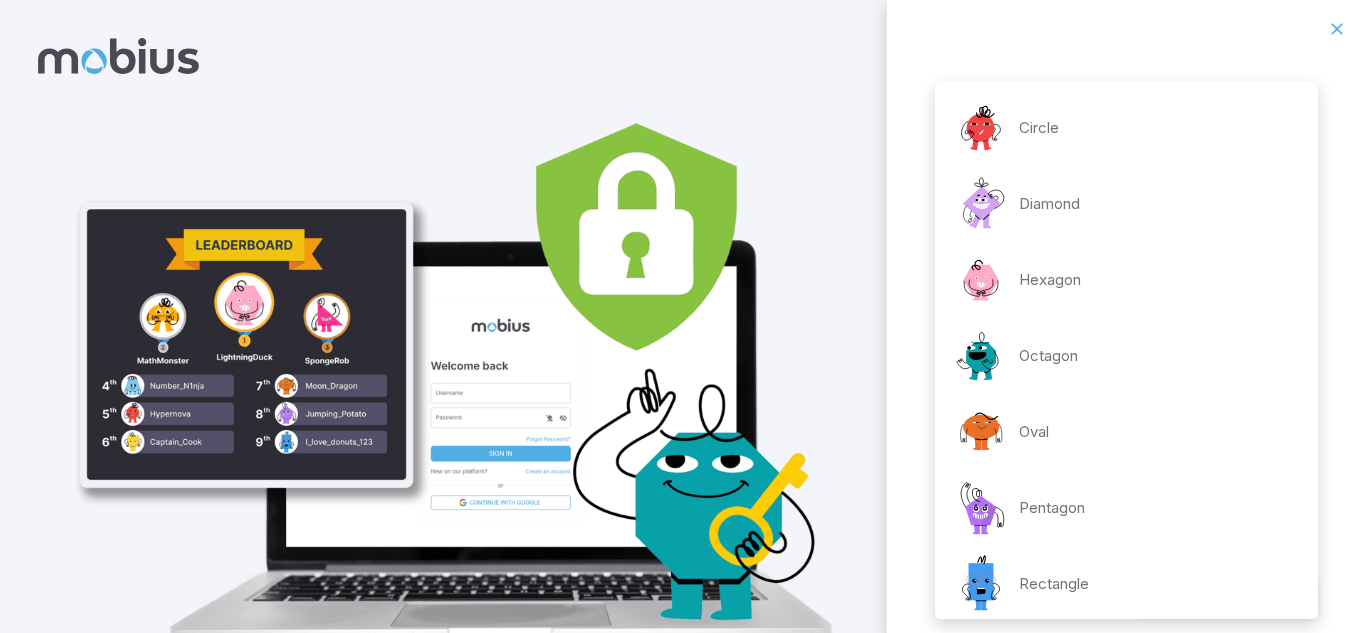 click on "Octagon" at bounding box center [1126, 356] 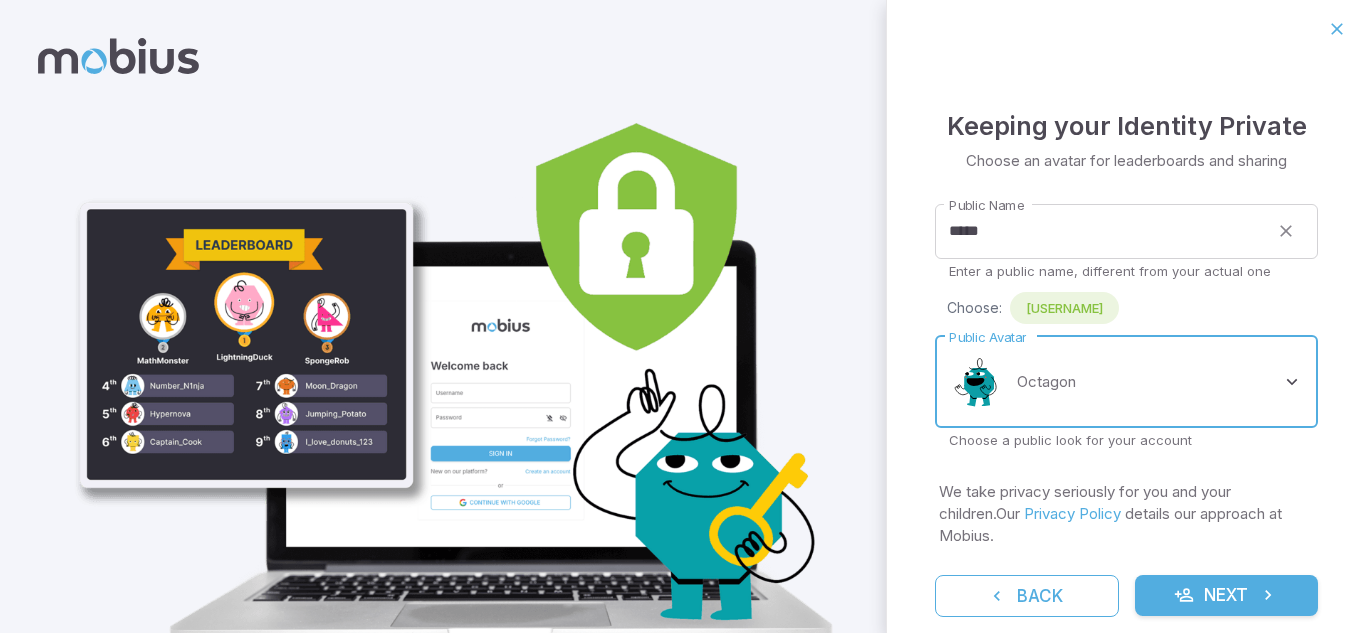 click on "Next" at bounding box center [1227, 596] 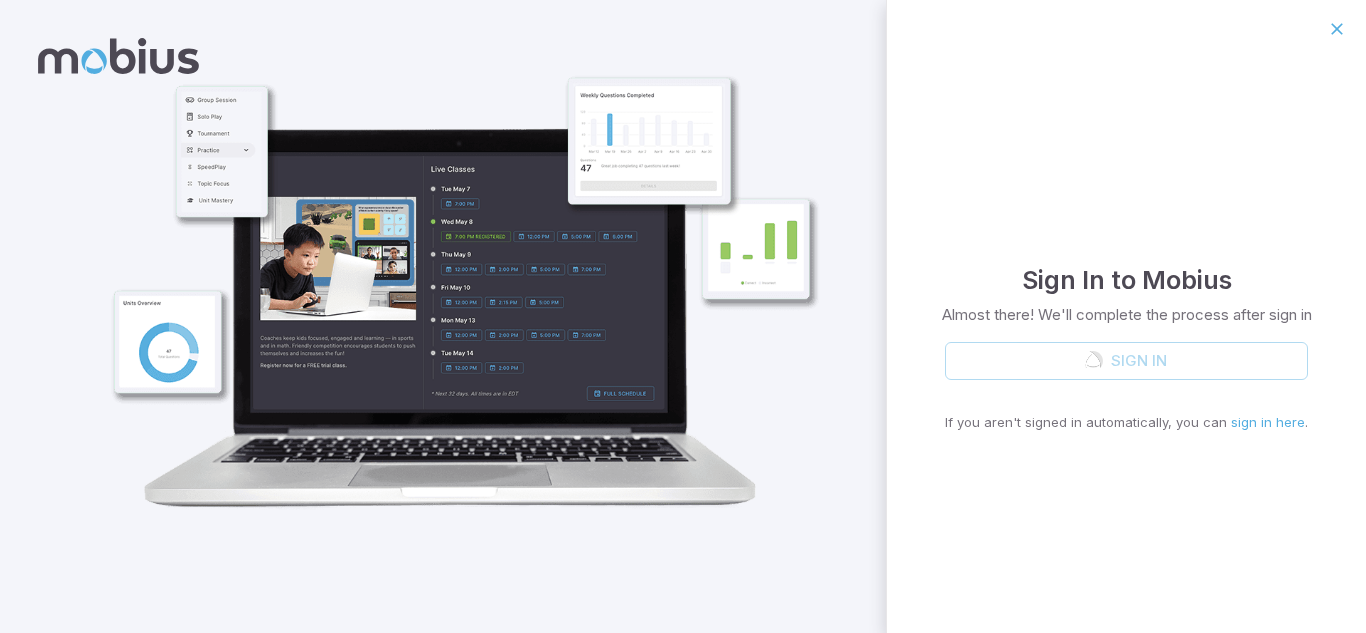 click on "Sign In If you aren't signed in automatically, you can   sign in here ." at bounding box center [1126, 387] 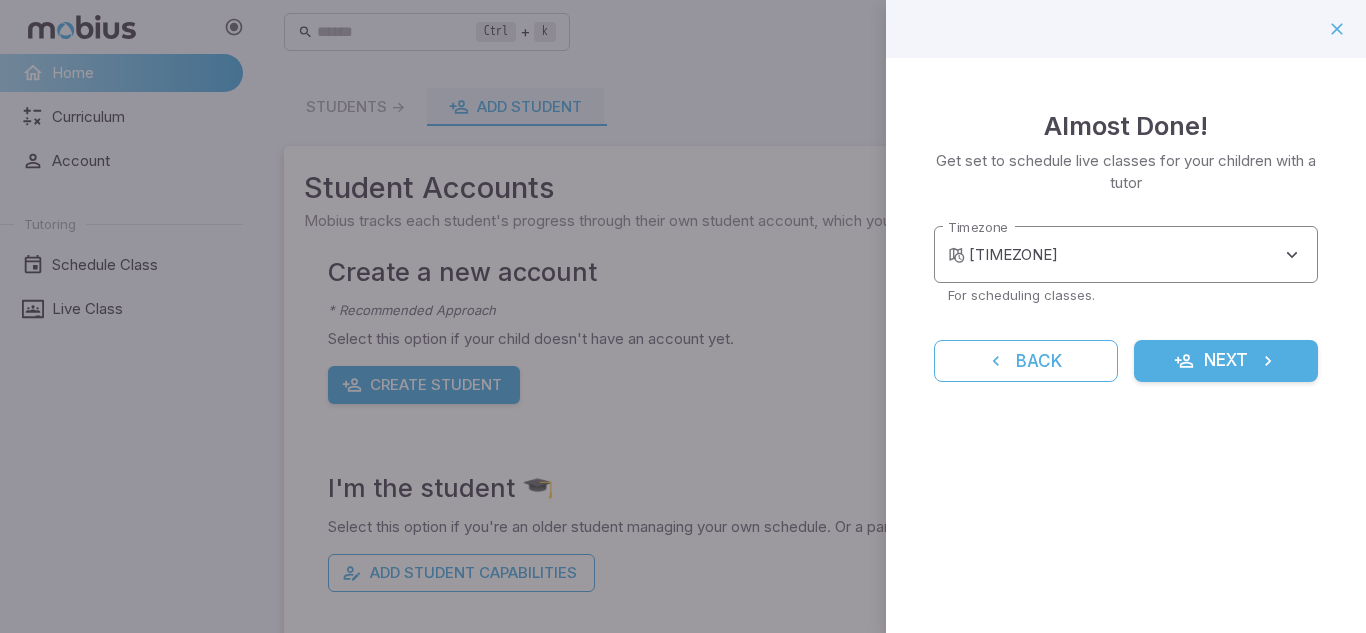 click on "**********" at bounding box center [683, 396] 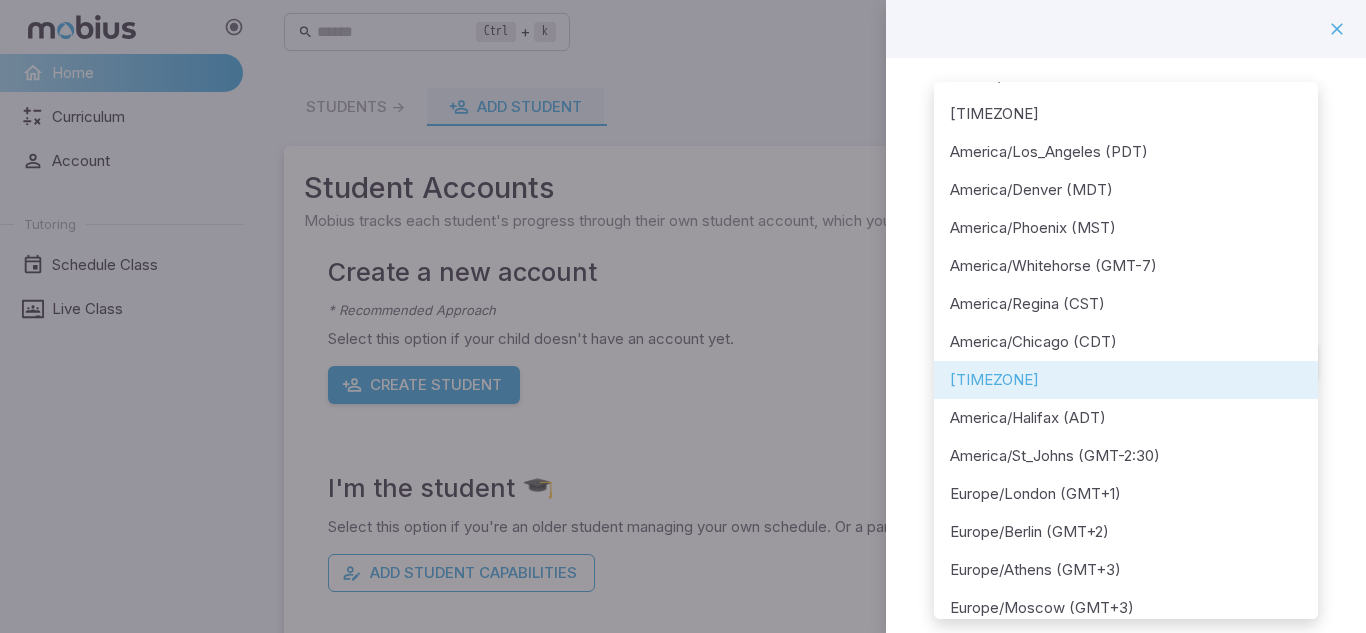 scroll, scrollTop: 0, scrollLeft: 0, axis: both 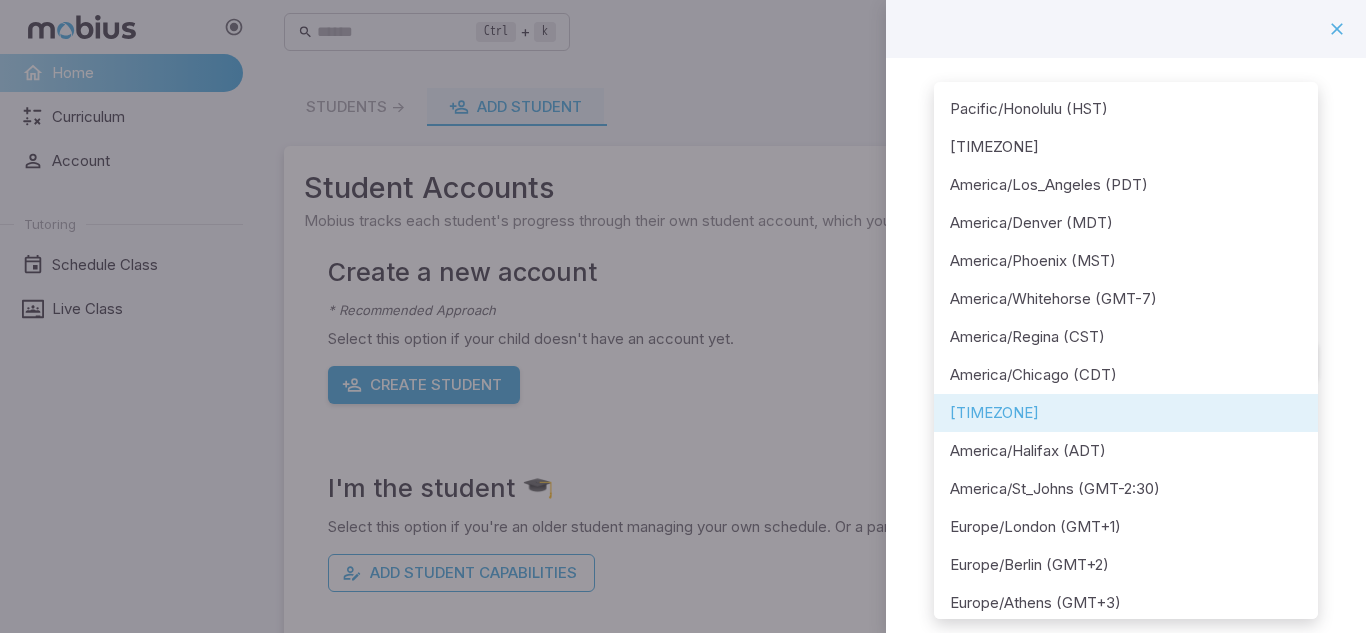 click on "America/Los_Angeles (PDT)" at bounding box center (1126, 185) 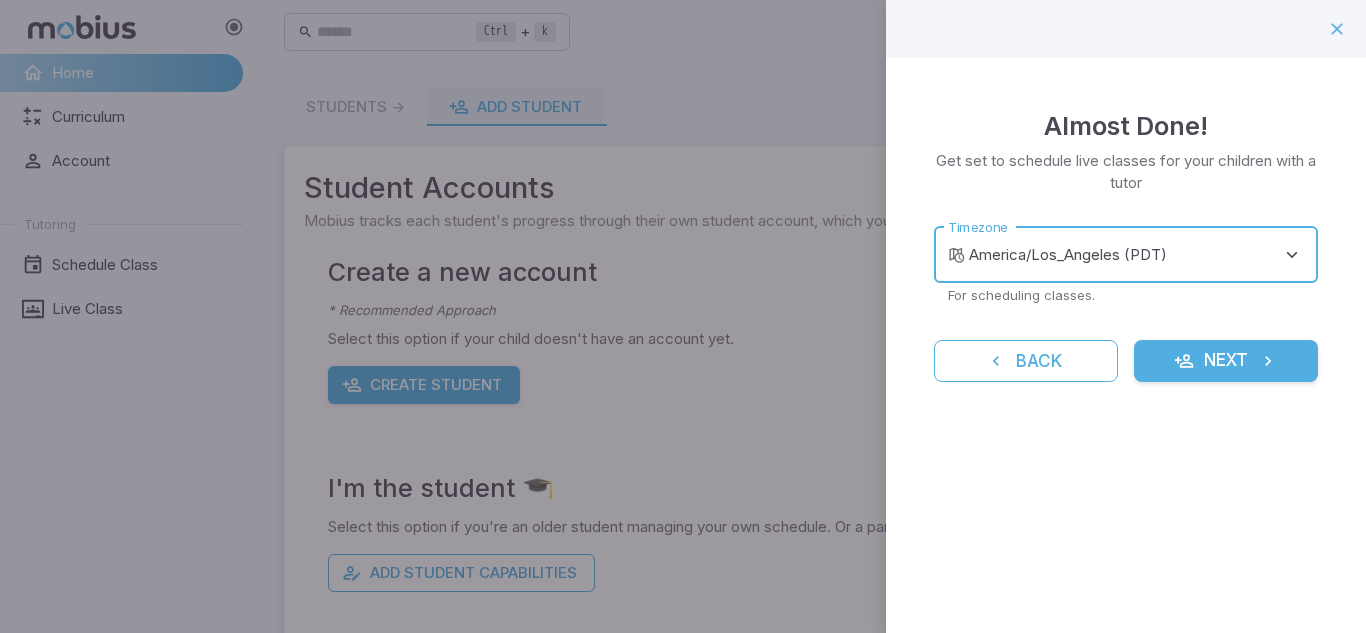 click on "**********" at bounding box center (683, 396) 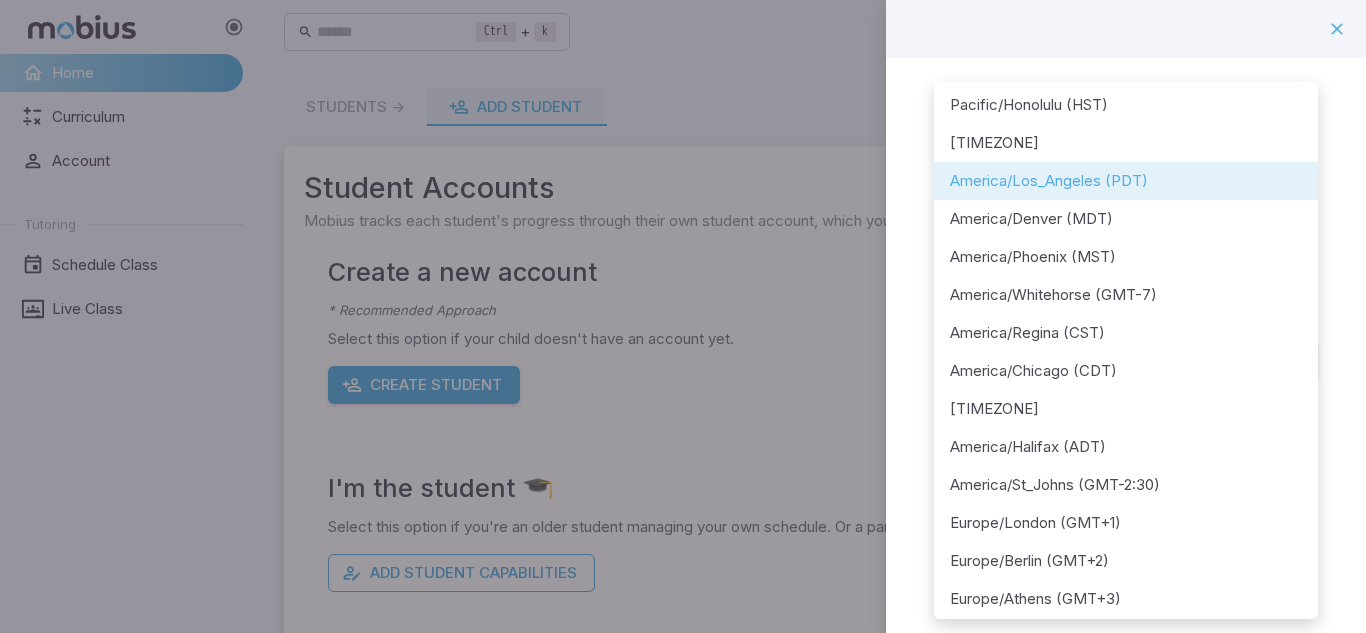 scroll, scrollTop: 0, scrollLeft: 0, axis: both 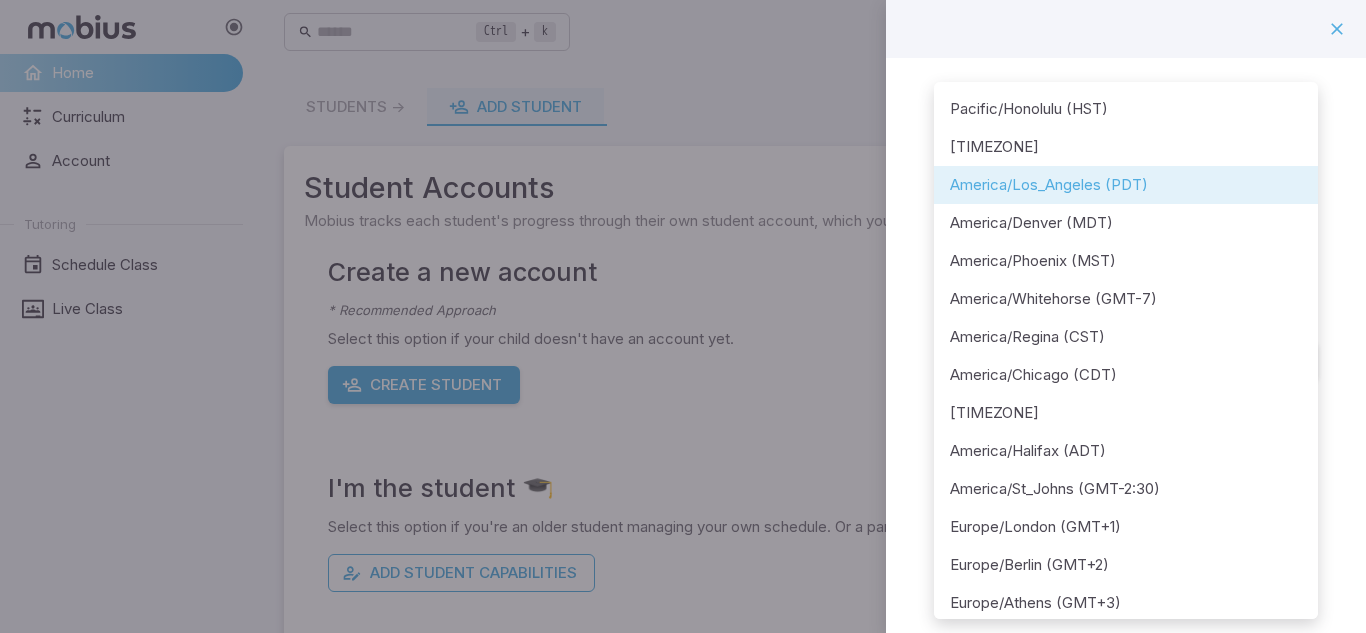 click at bounding box center [683, 316] 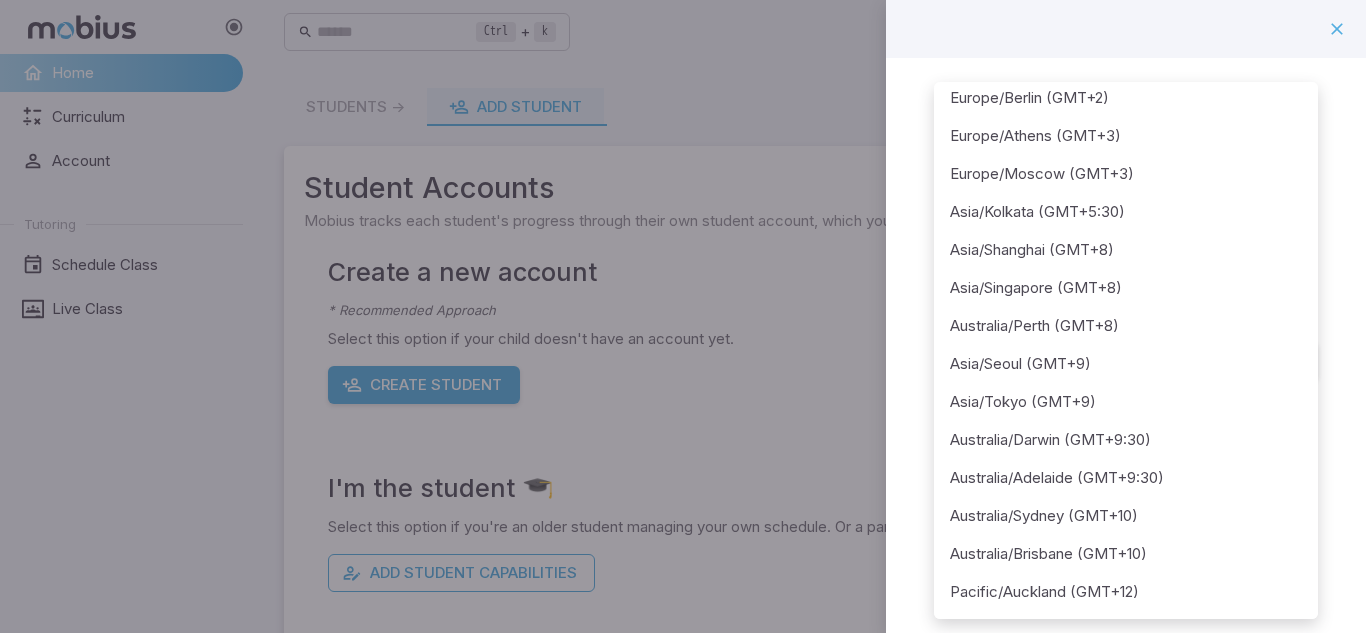 scroll, scrollTop: 0, scrollLeft: 0, axis: both 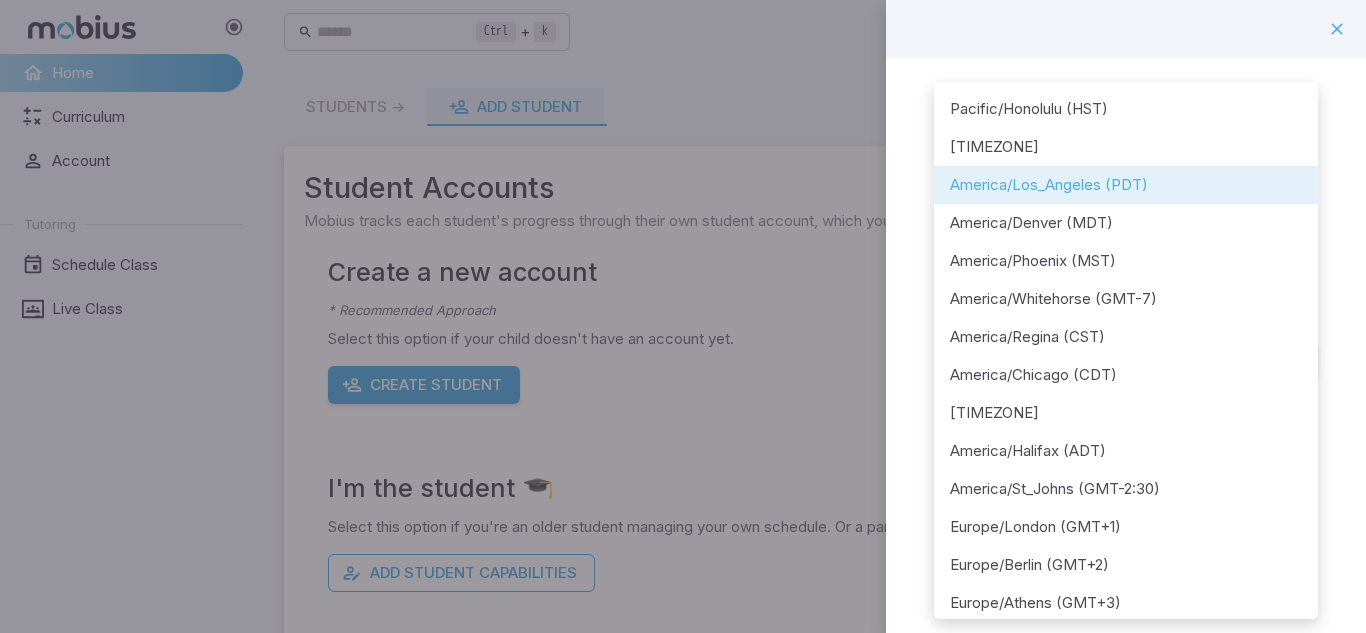 click at bounding box center [683, 316] 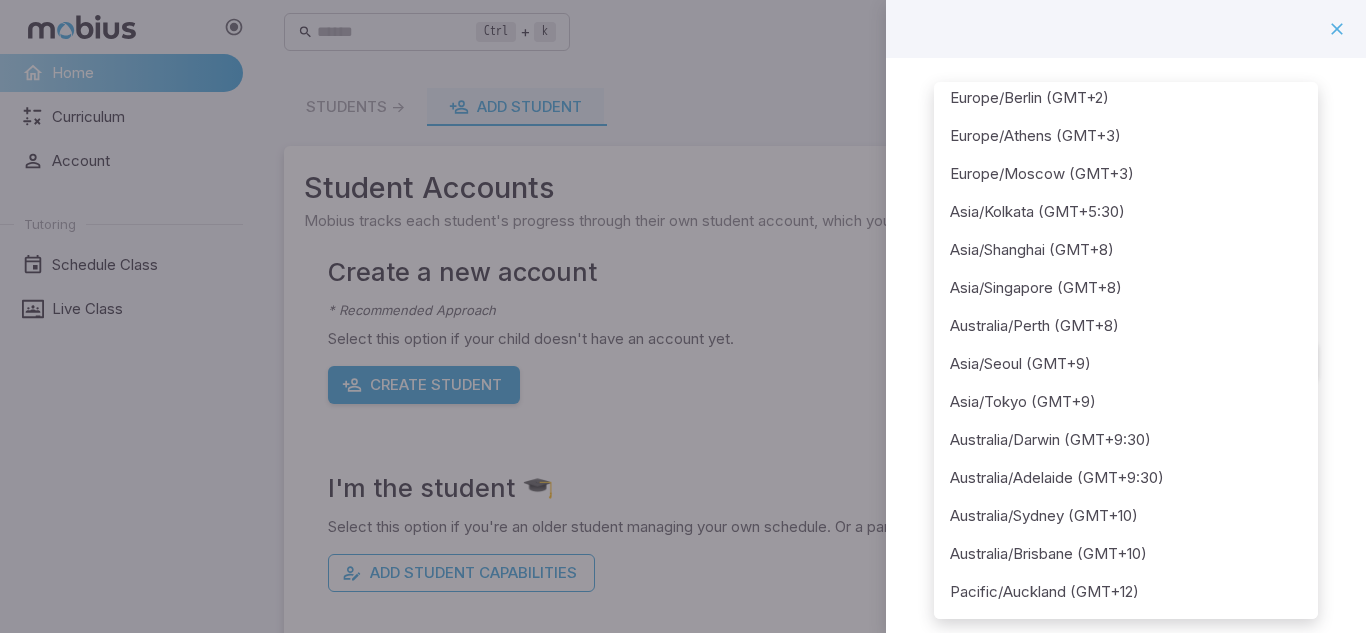 click at bounding box center [683, 316] 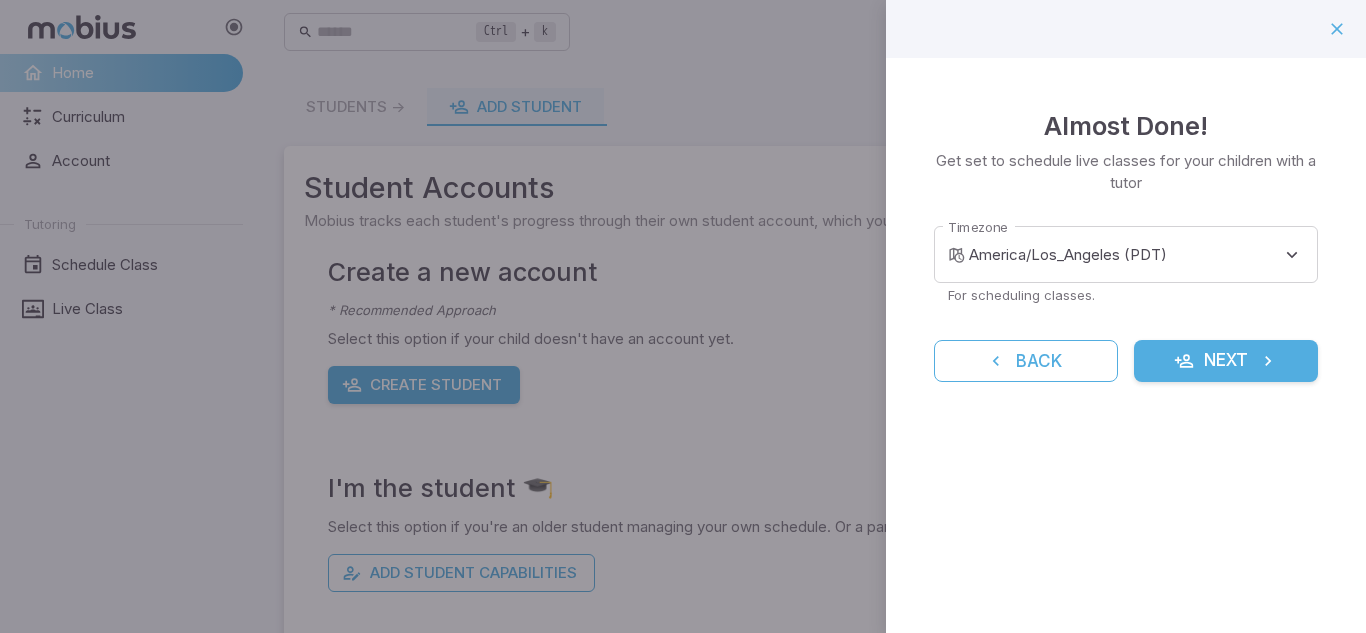 click on "For scheduling classes." at bounding box center [1126, 295] 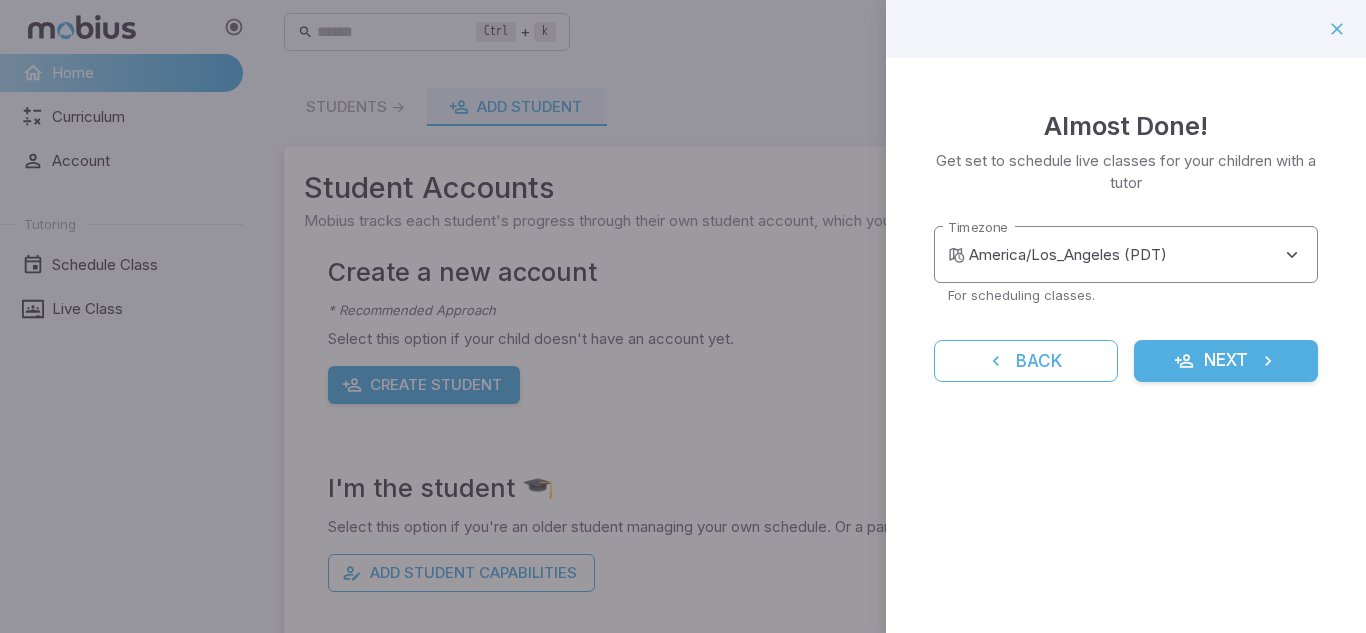 click at bounding box center [956, 255] 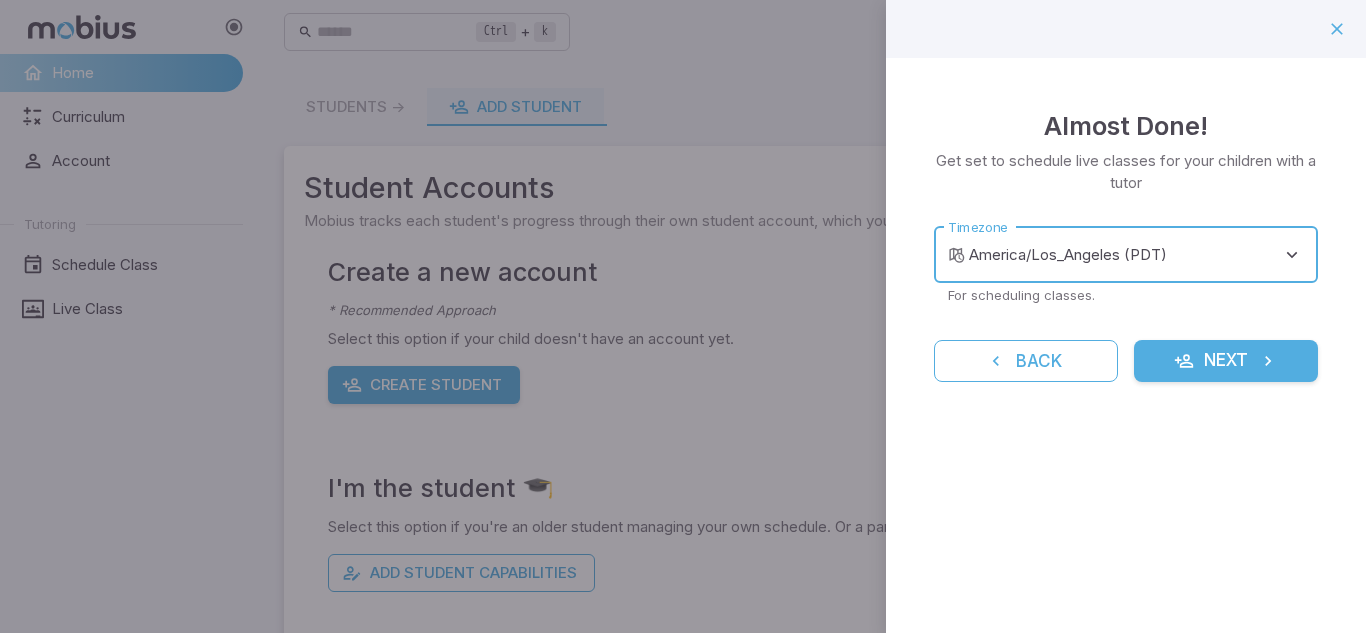 click on "**********" at bounding box center [683, 396] 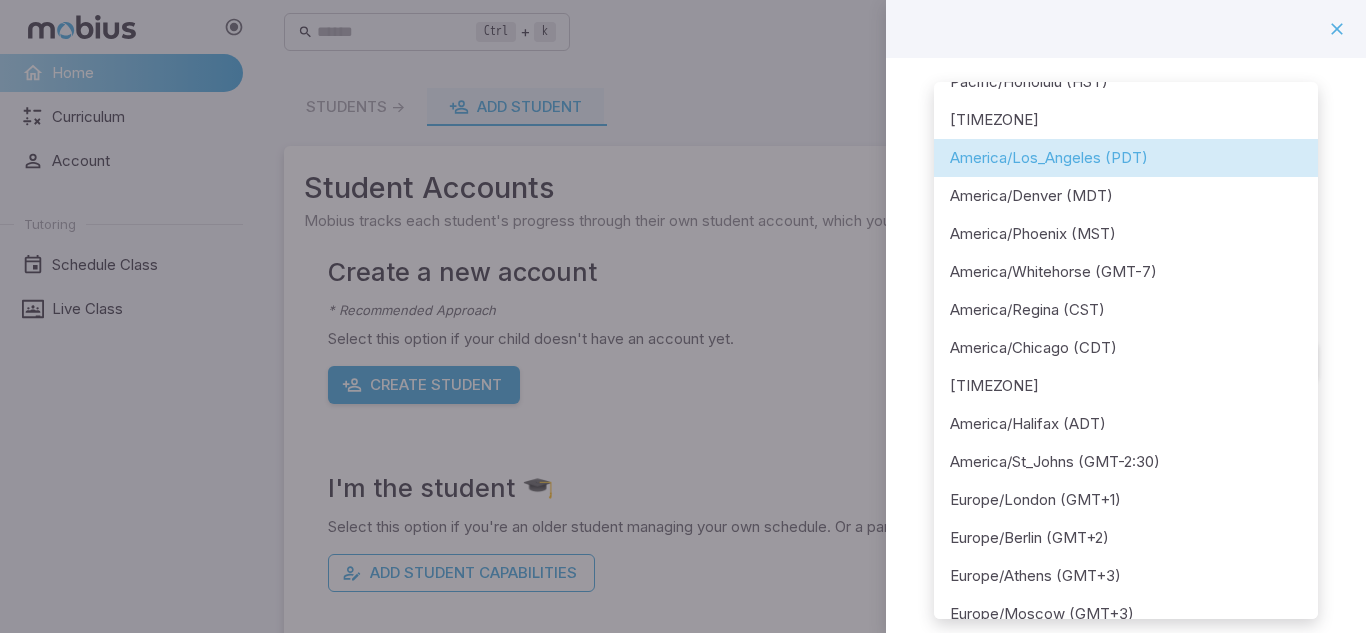 scroll, scrollTop: 0, scrollLeft: 0, axis: both 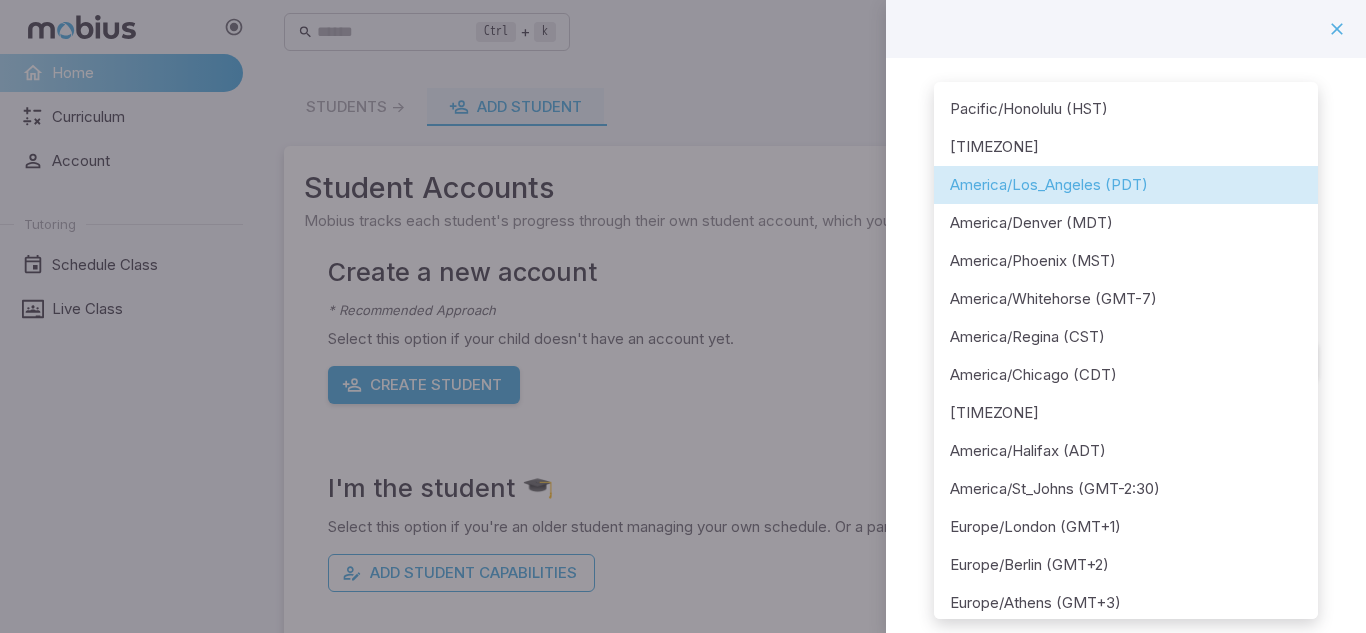 click at bounding box center [683, 316] 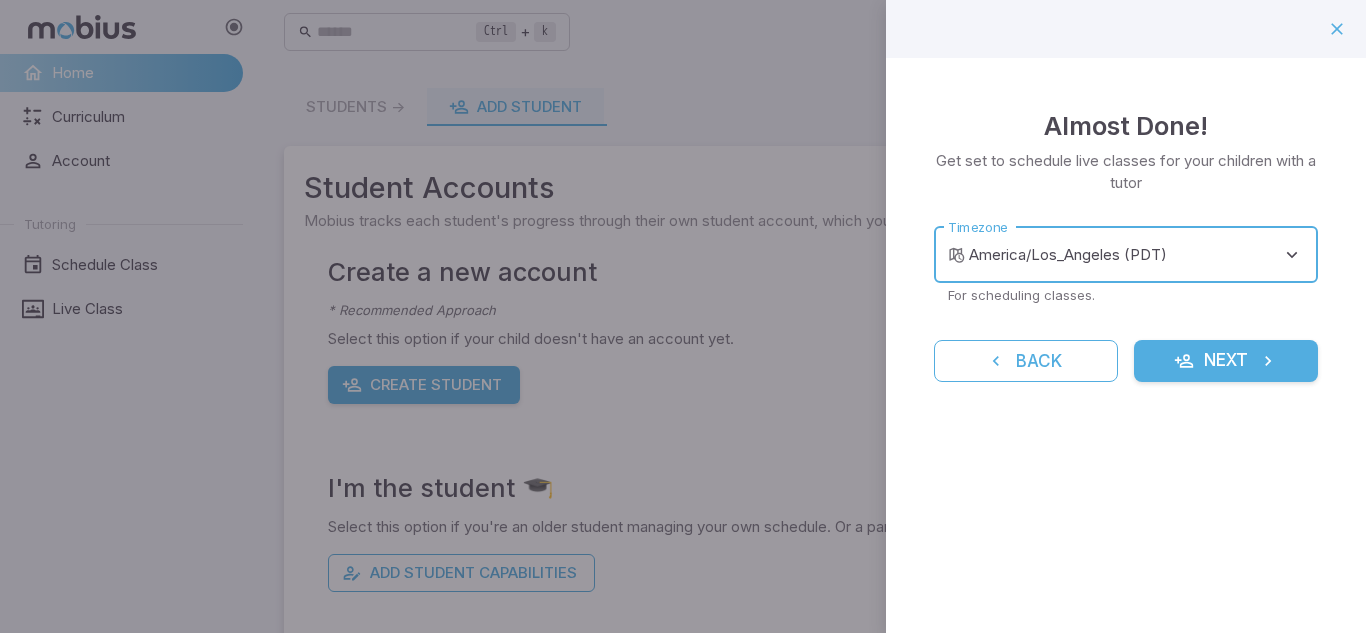 click on "Next" at bounding box center [1226, 361] 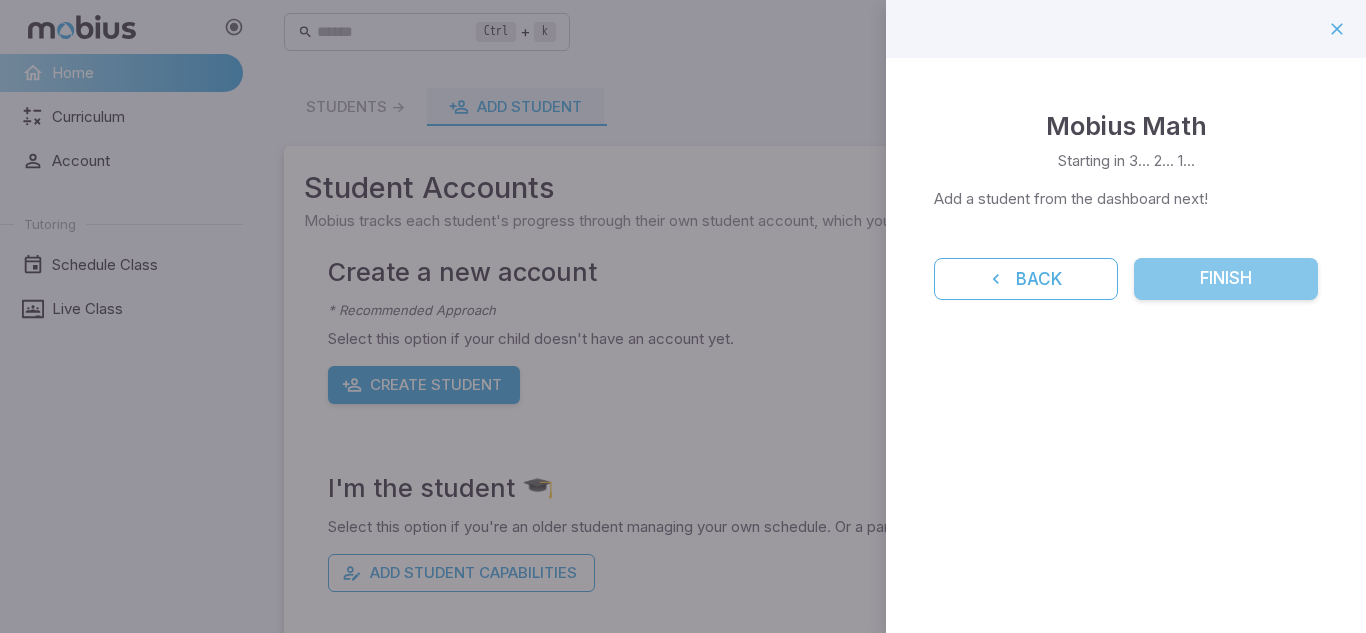 click on "Finish" at bounding box center (1226, 279) 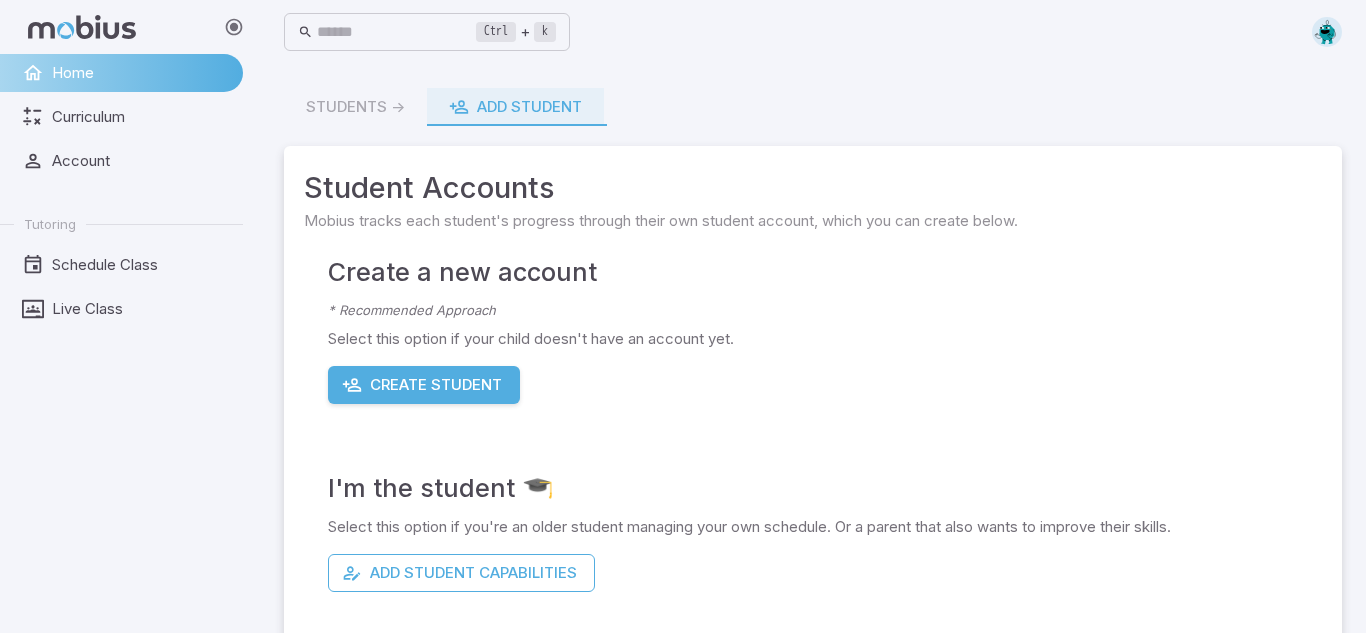 scroll, scrollTop: 159, scrollLeft: 0, axis: vertical 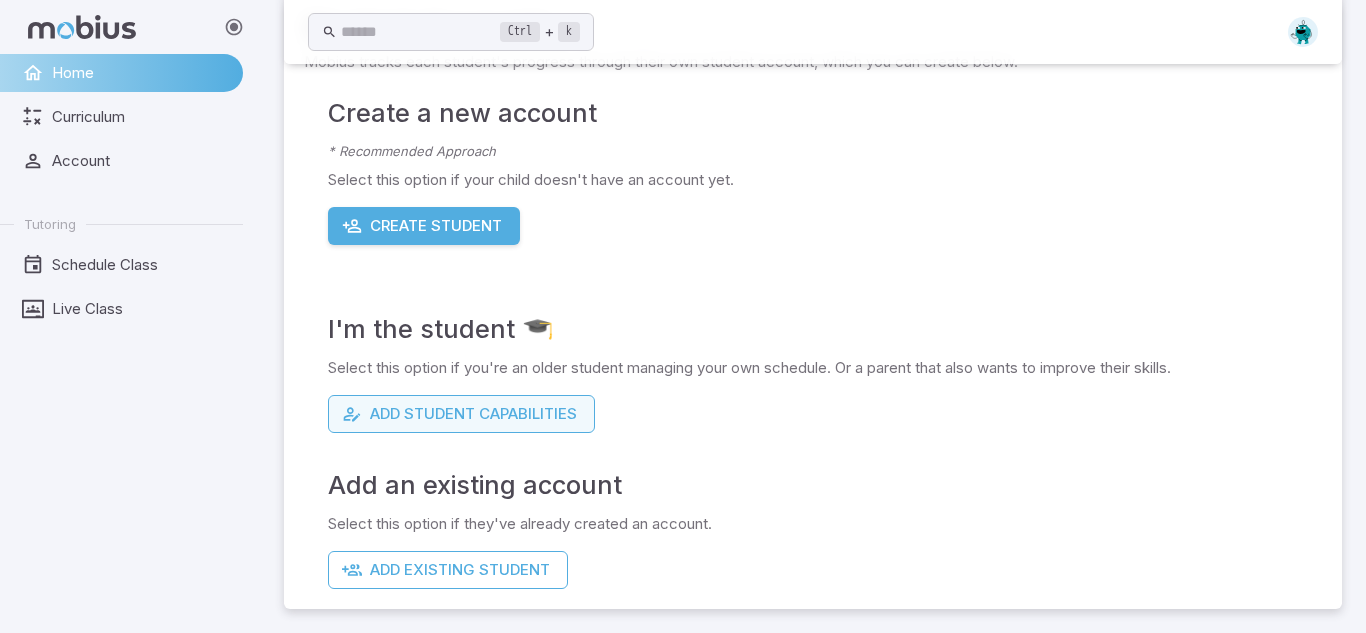 click on "Add Student Capabilities" at bounding box center [461, 414] 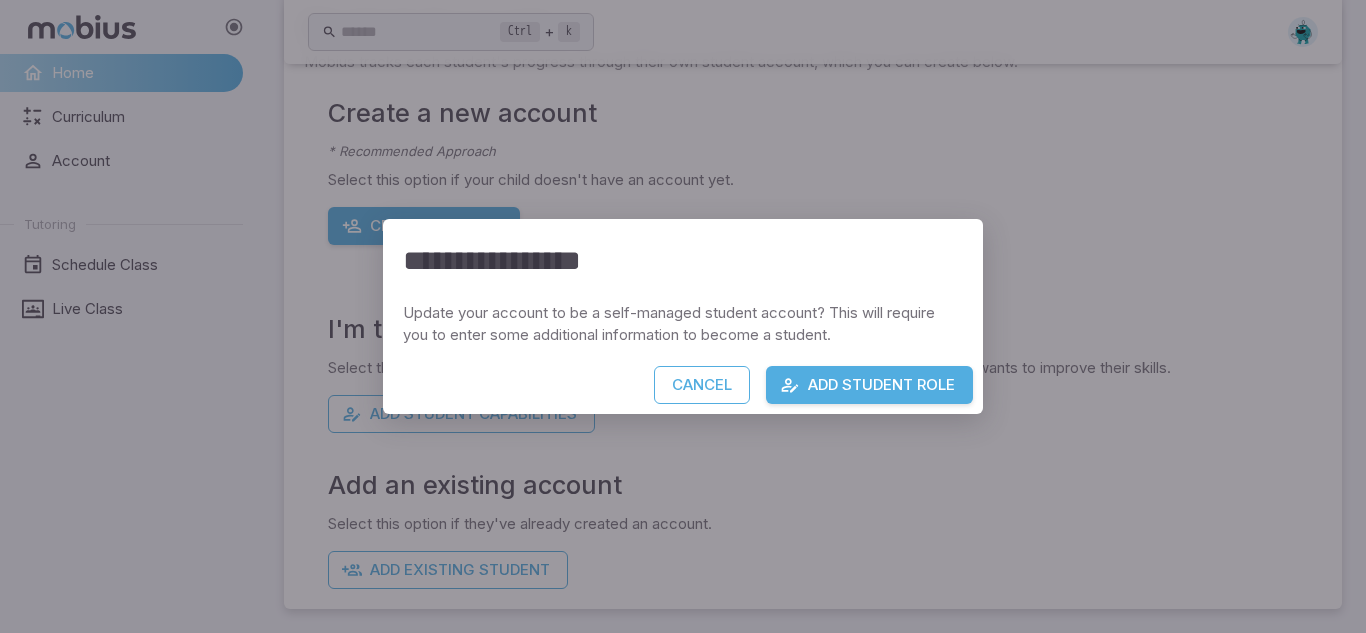 click at bounding box center [790, 385] 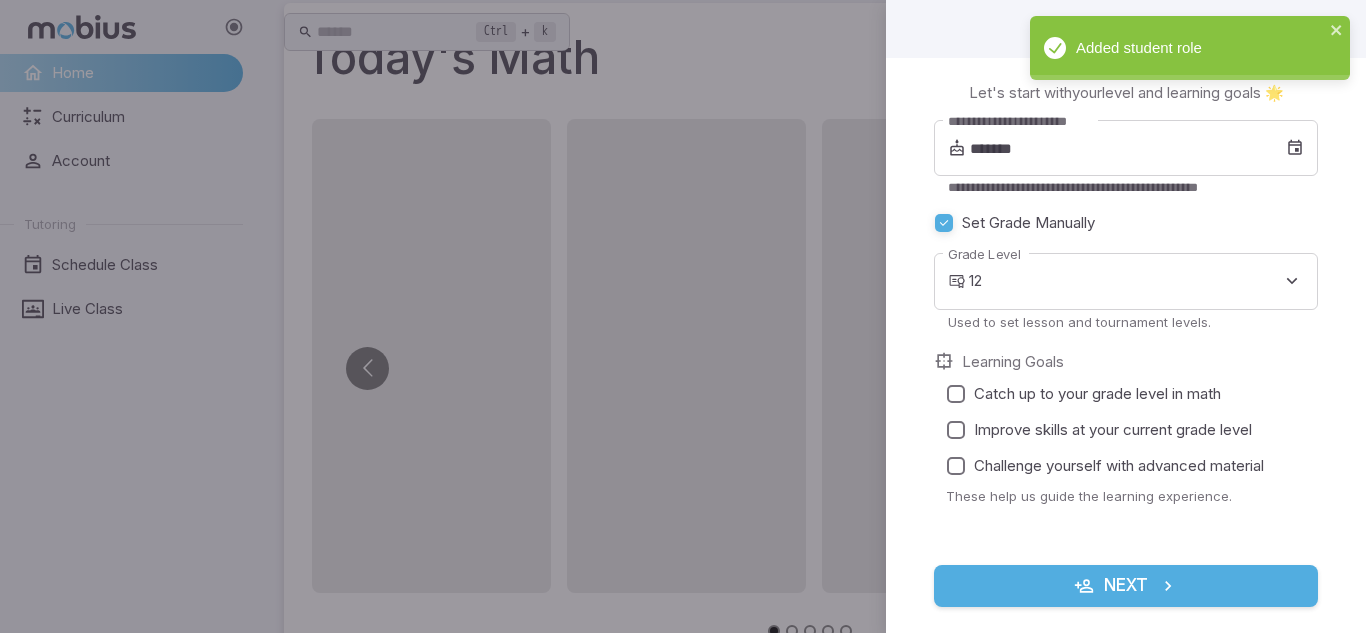 scroll, scrollTop: 0, scrollLeft: 0, axis: both 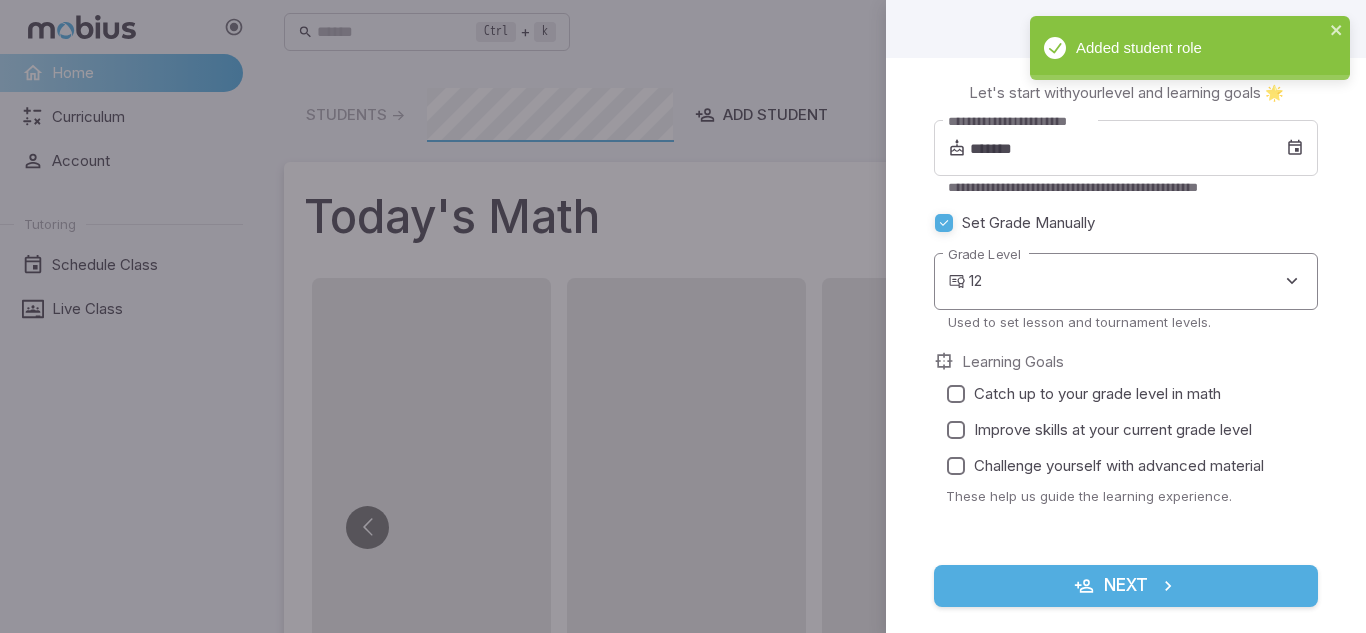 click on "**********" at bounding box center [683, 660] 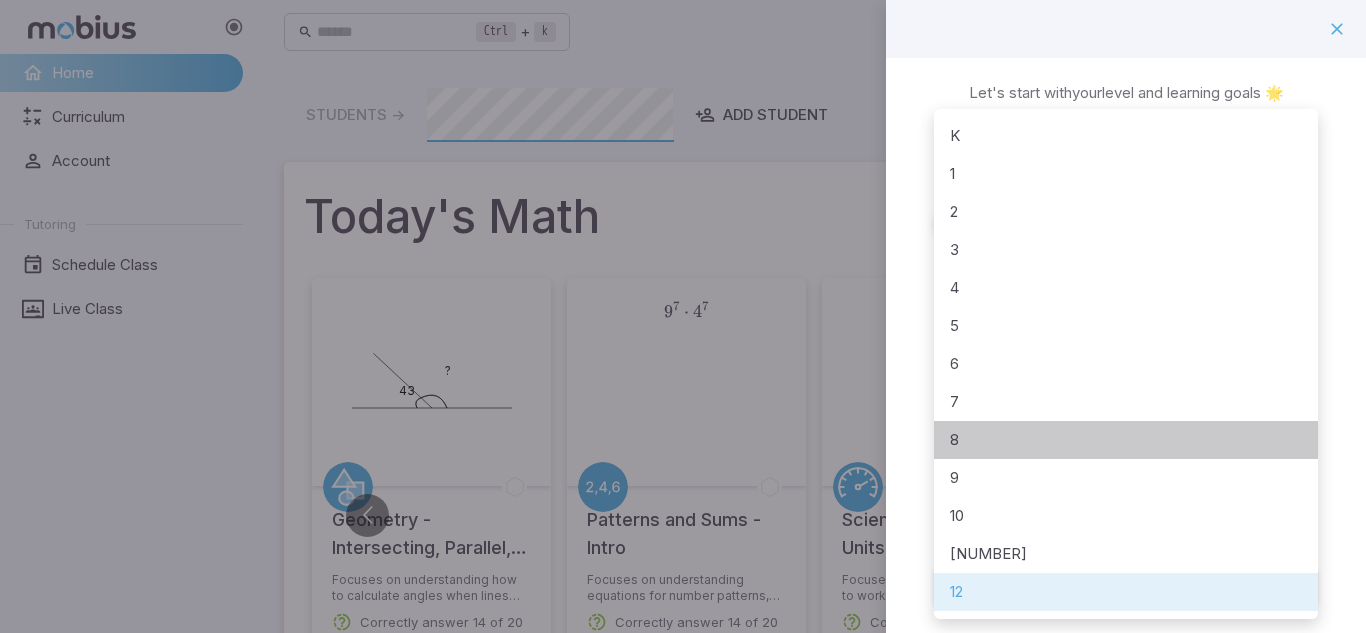 click on "8" at bounding box center [1126, 440] 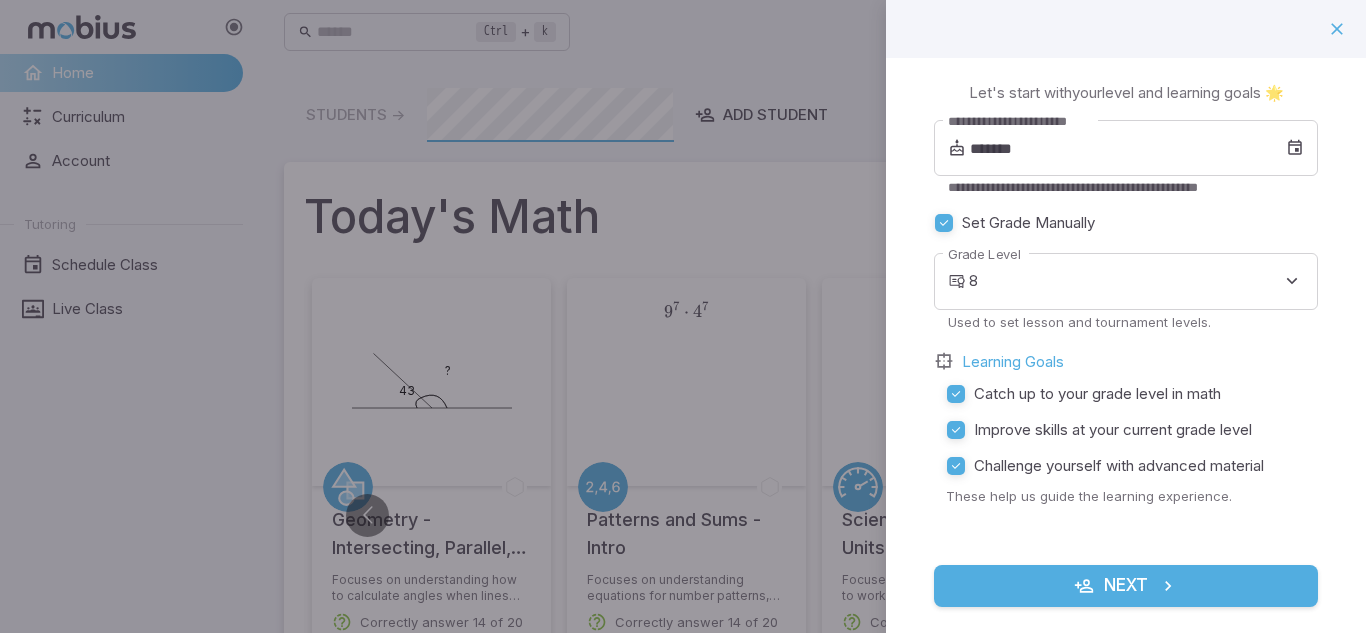 click on "Next" at bounding box center [1126, 586] 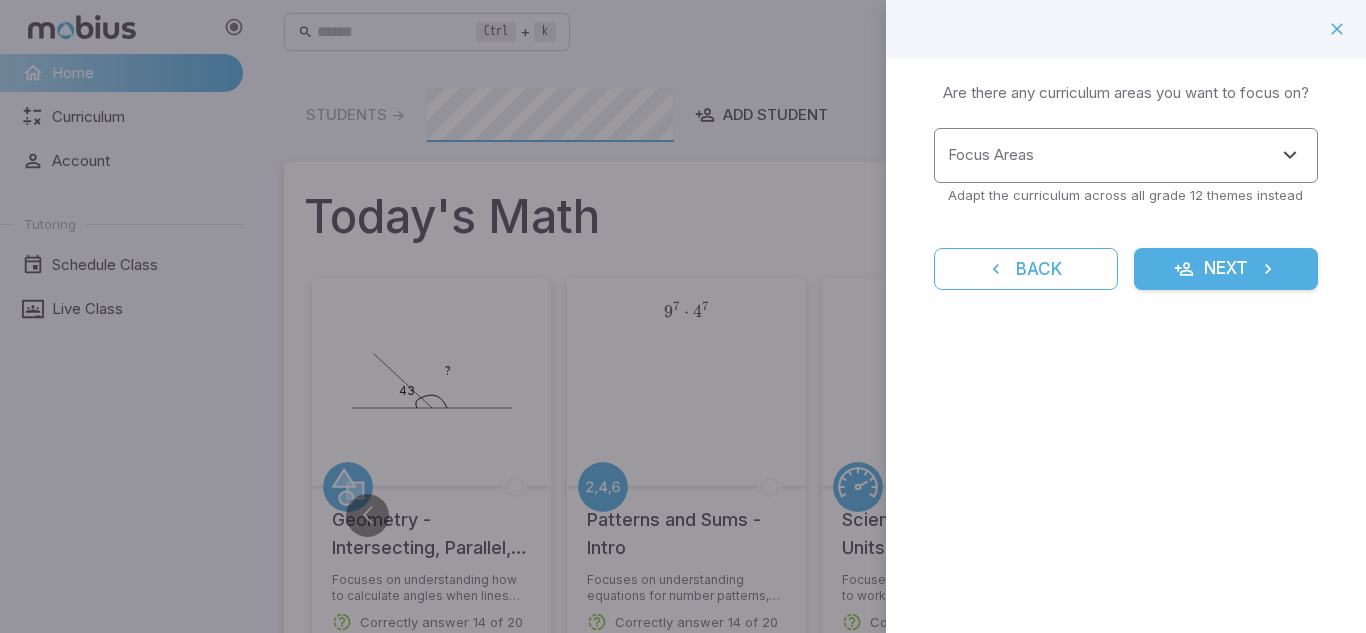 click on "Focus Areas" at bounding box center [1111, 155] 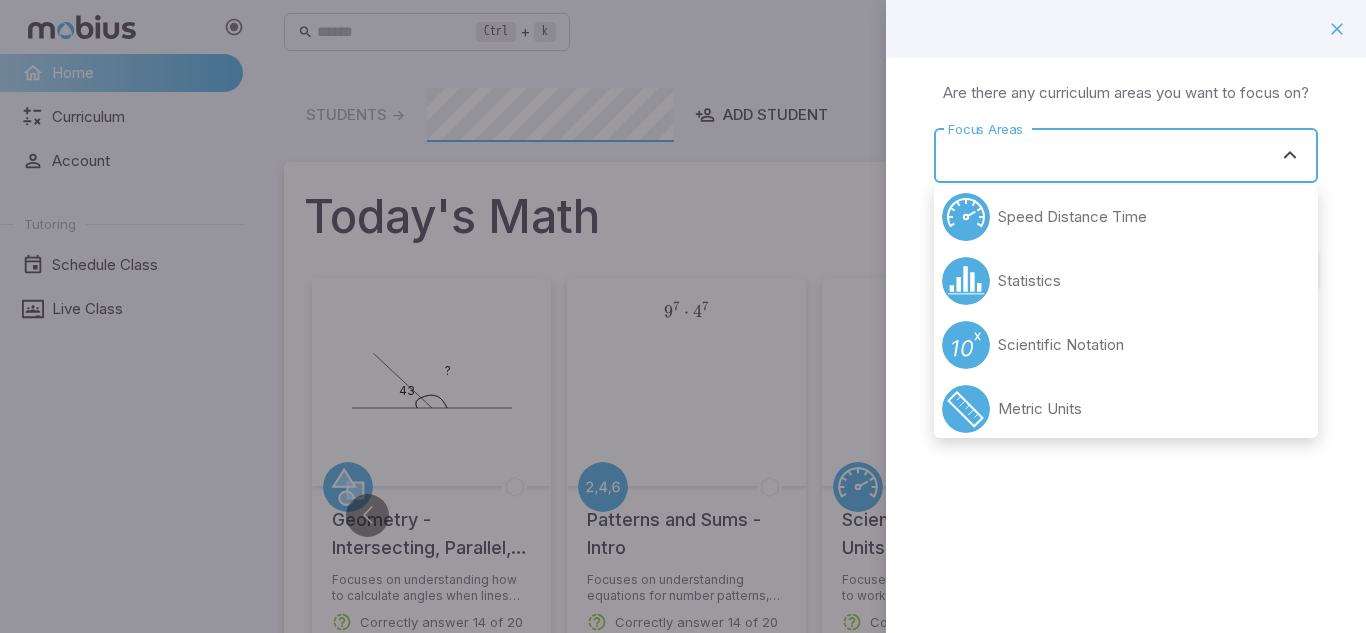 scroll, scrollTop: 0, scrollLeft: 0, axis: both 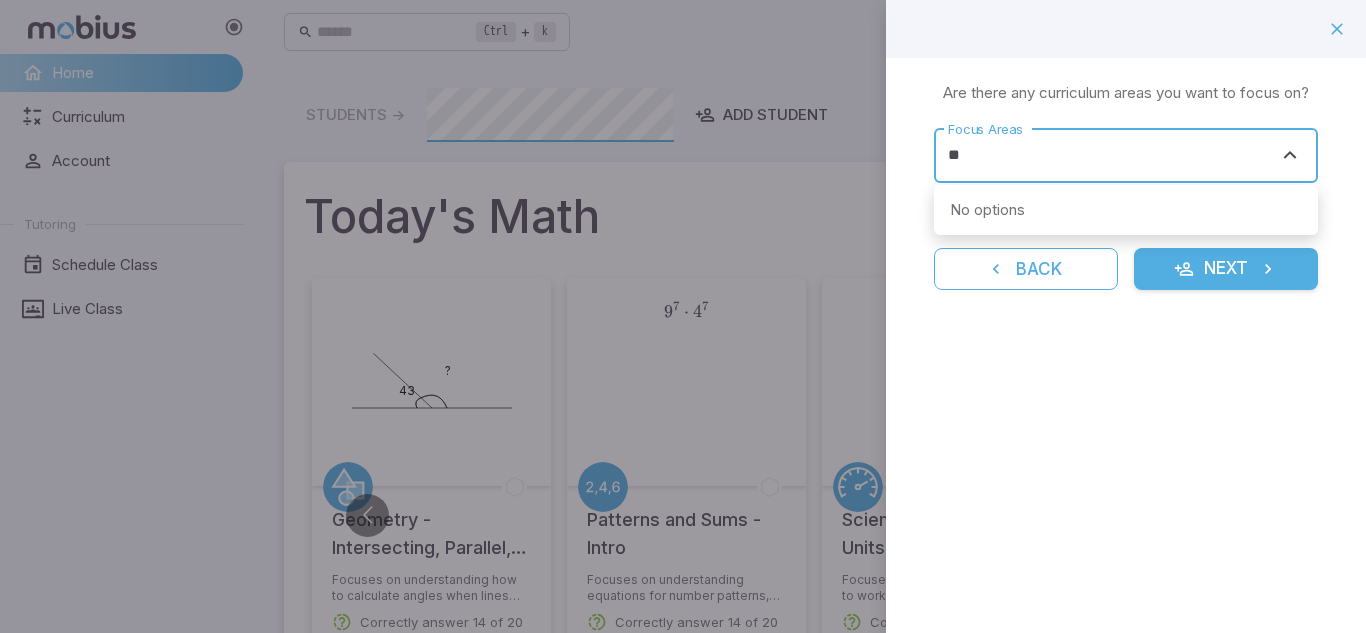 type on "*" 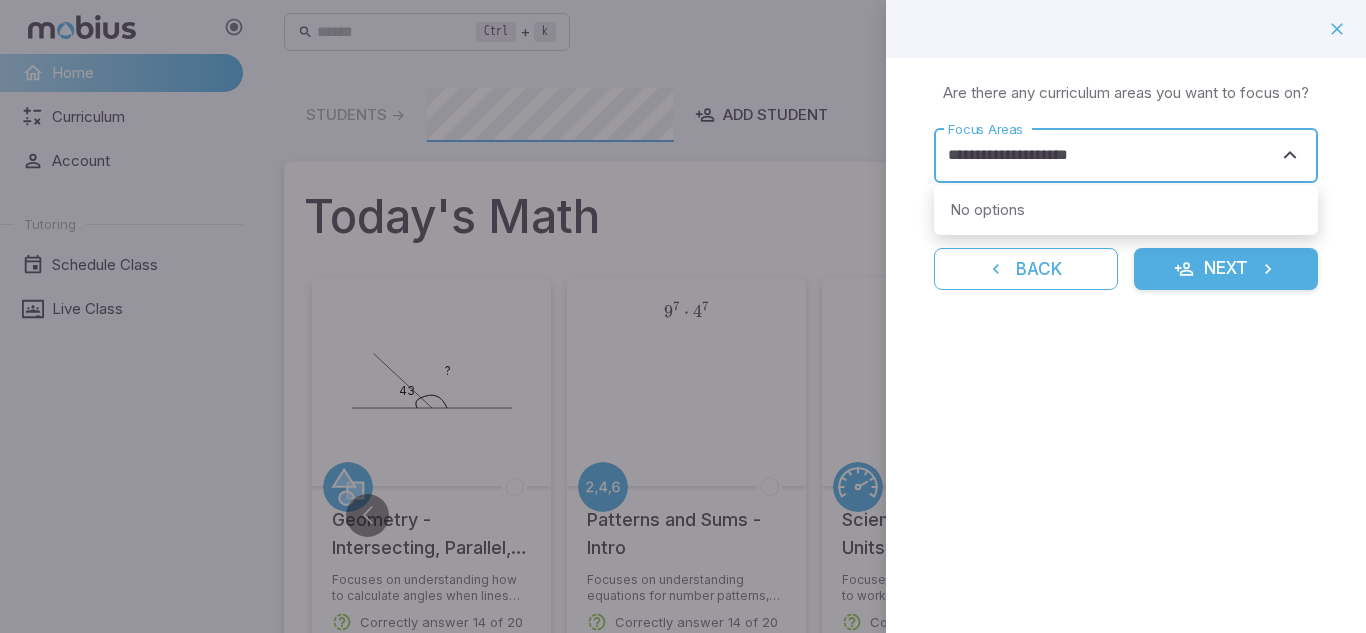 type on "**********" 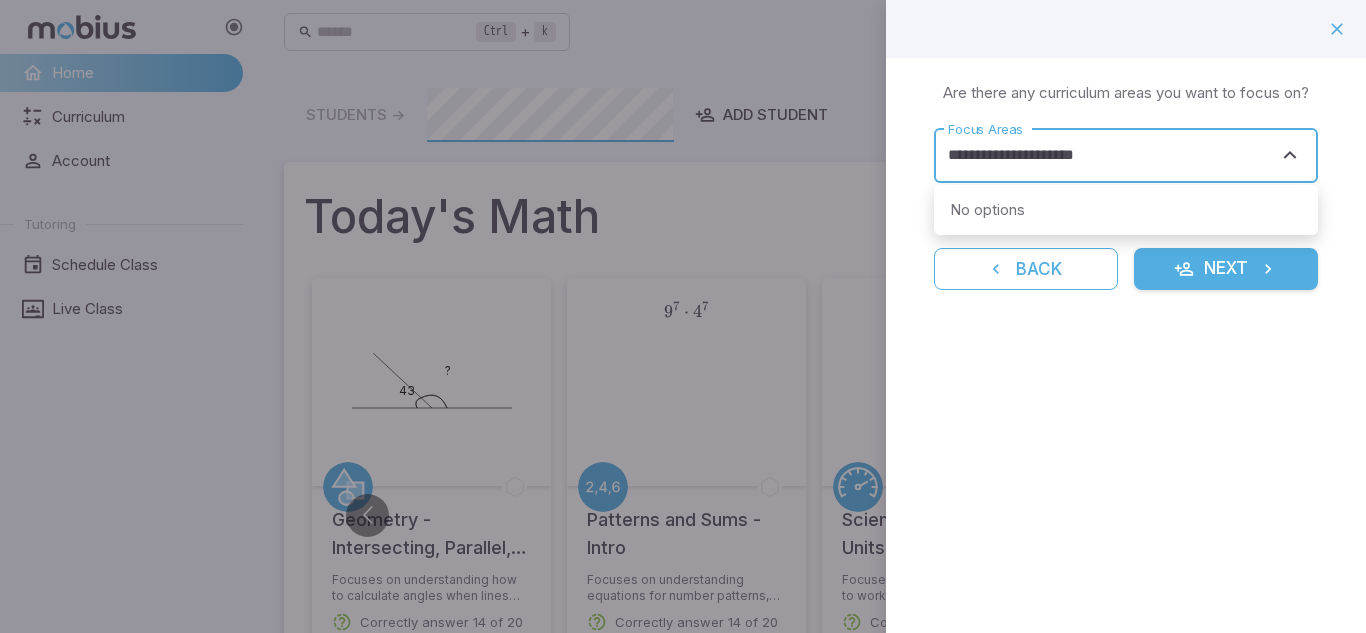 click on "Next" at bounding box center (1226, 269) 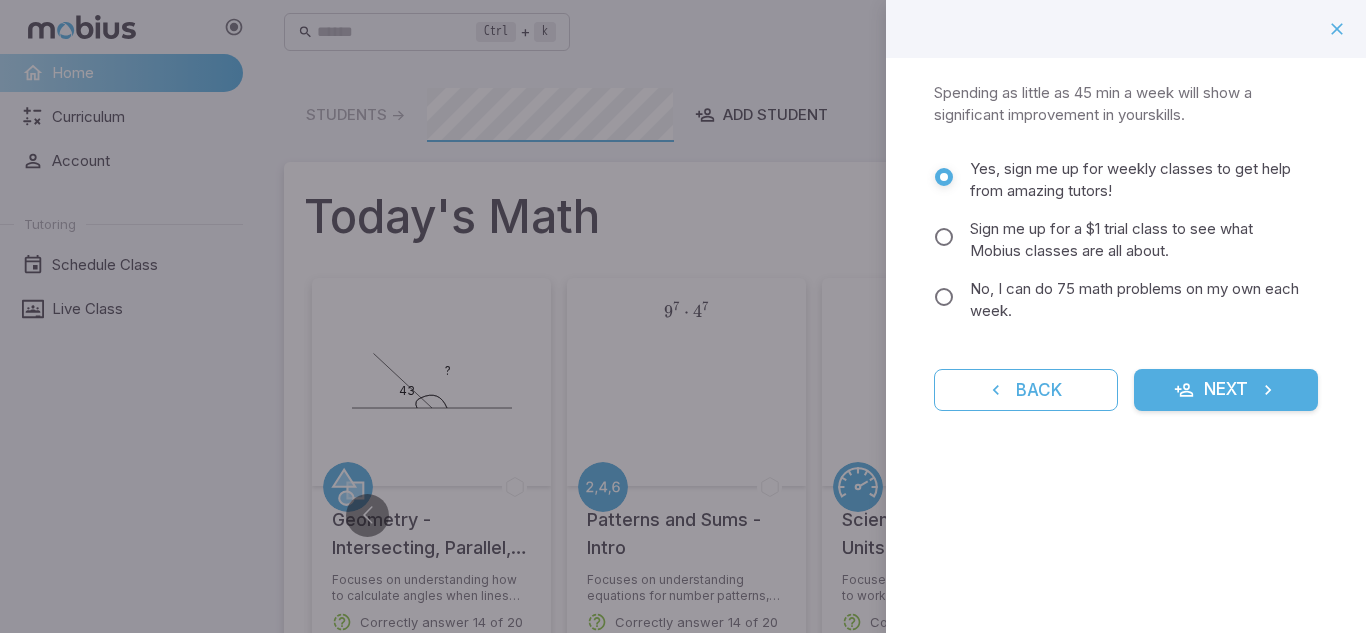 click on "No, I can do 75 math problems on my own each week." at bounding box center [1136, 300] 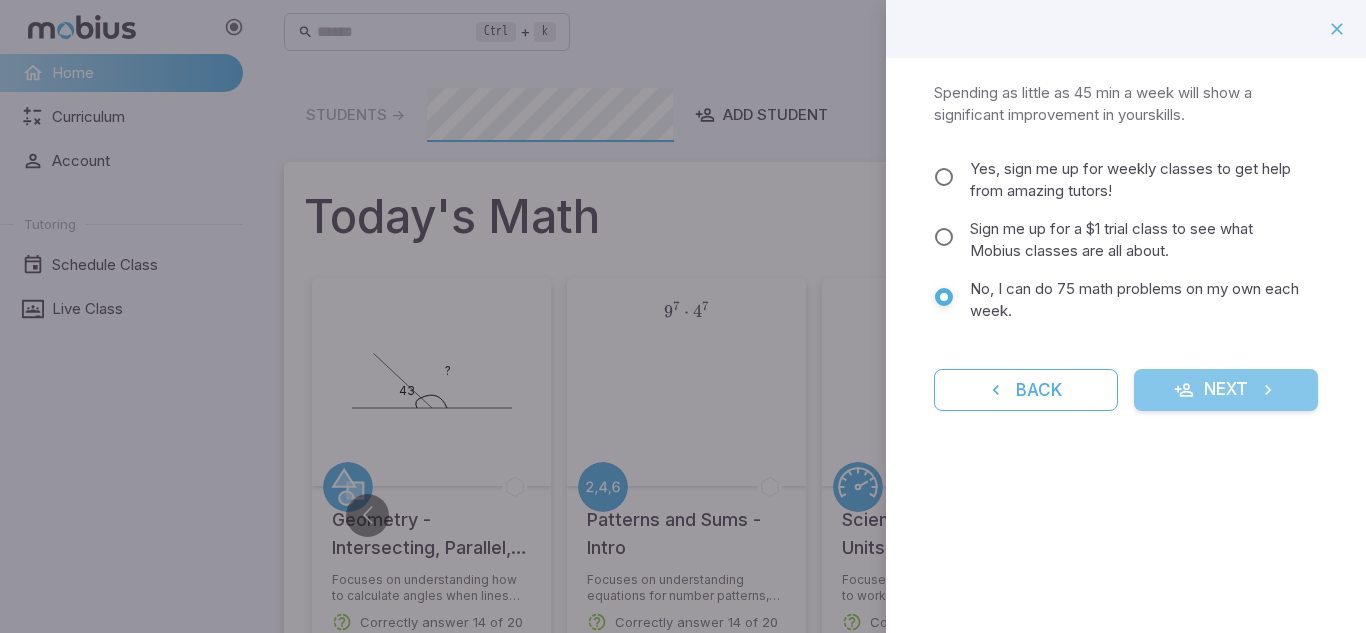 click at bounding box center (1184, 390) 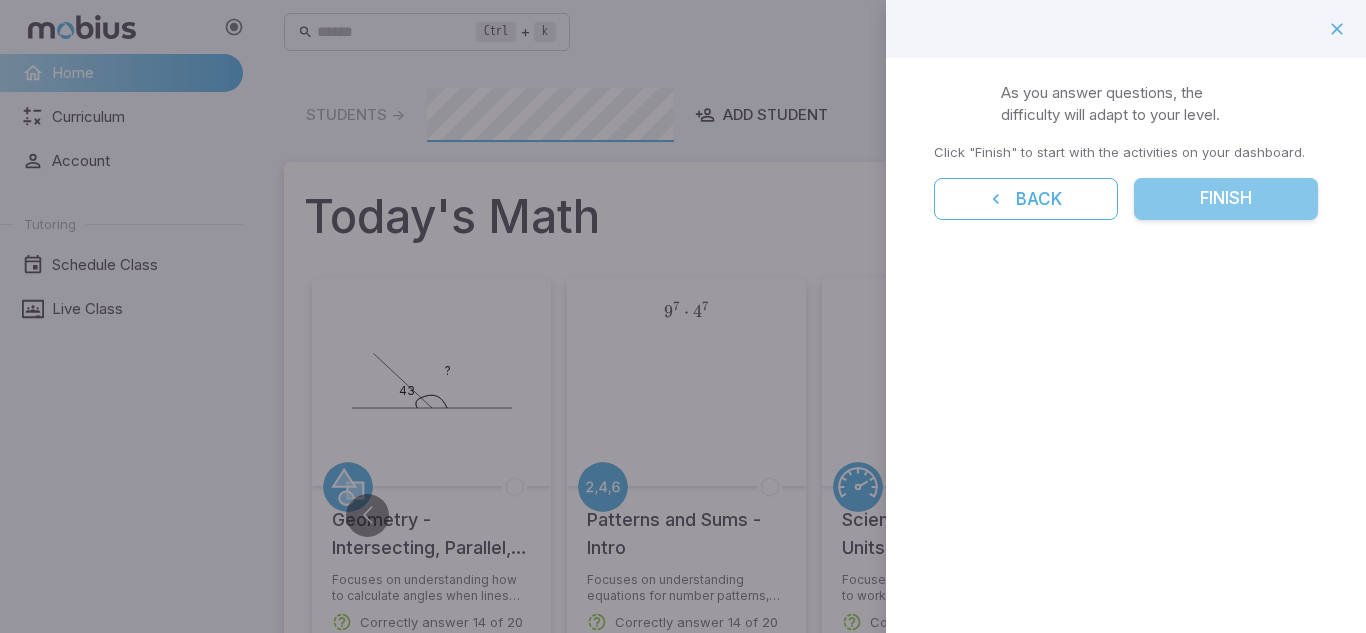 click on "Finish" at bounding box center [1226, 199] 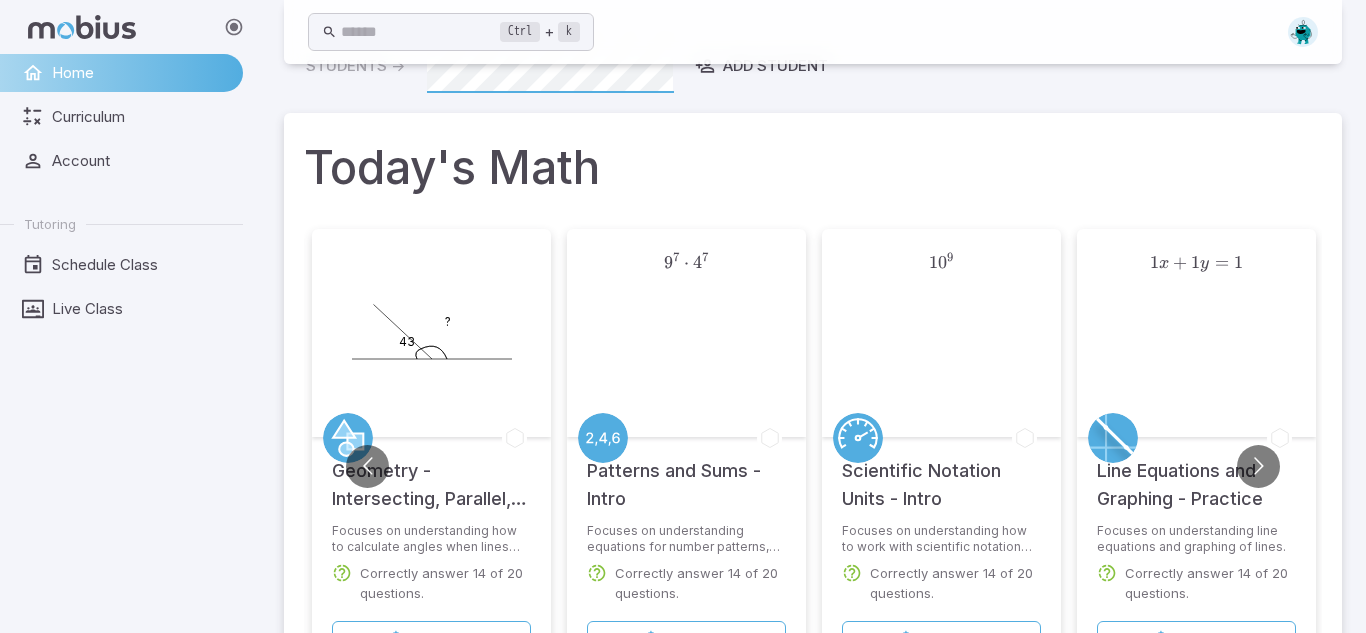 scroll, scrollTop: 0, scrollLeft: 0, axis: both 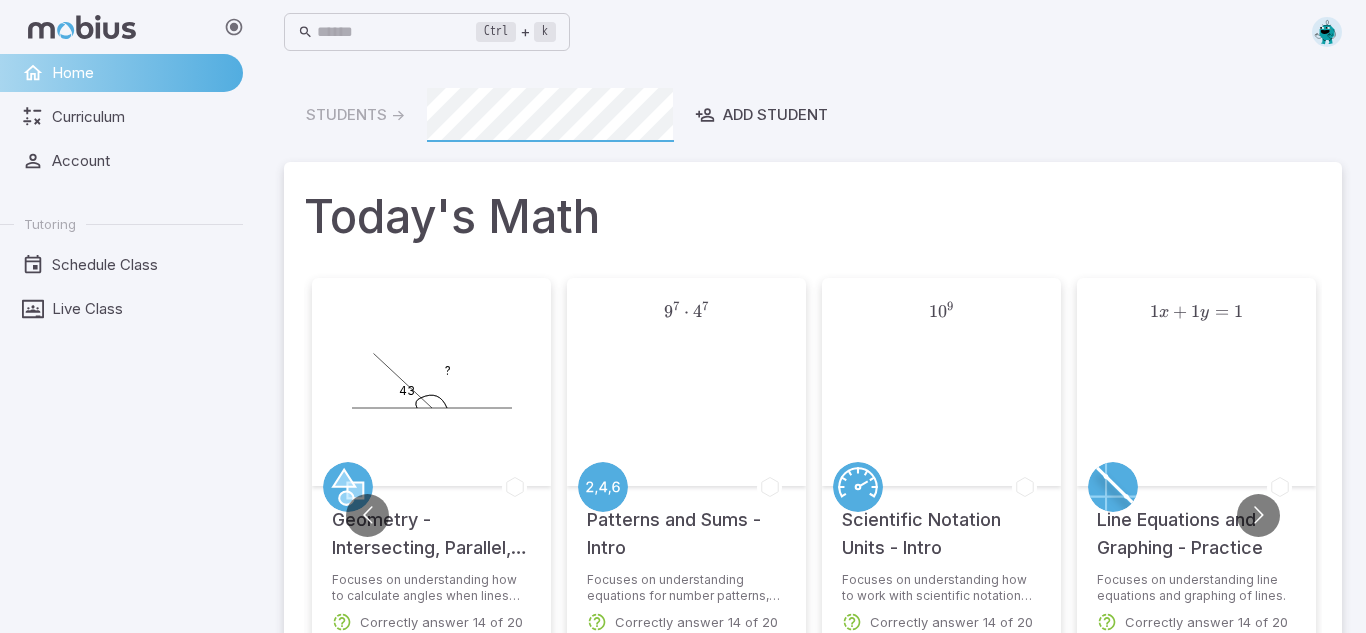 click on "Students -> Add Student" at bounding box center (813, 115) 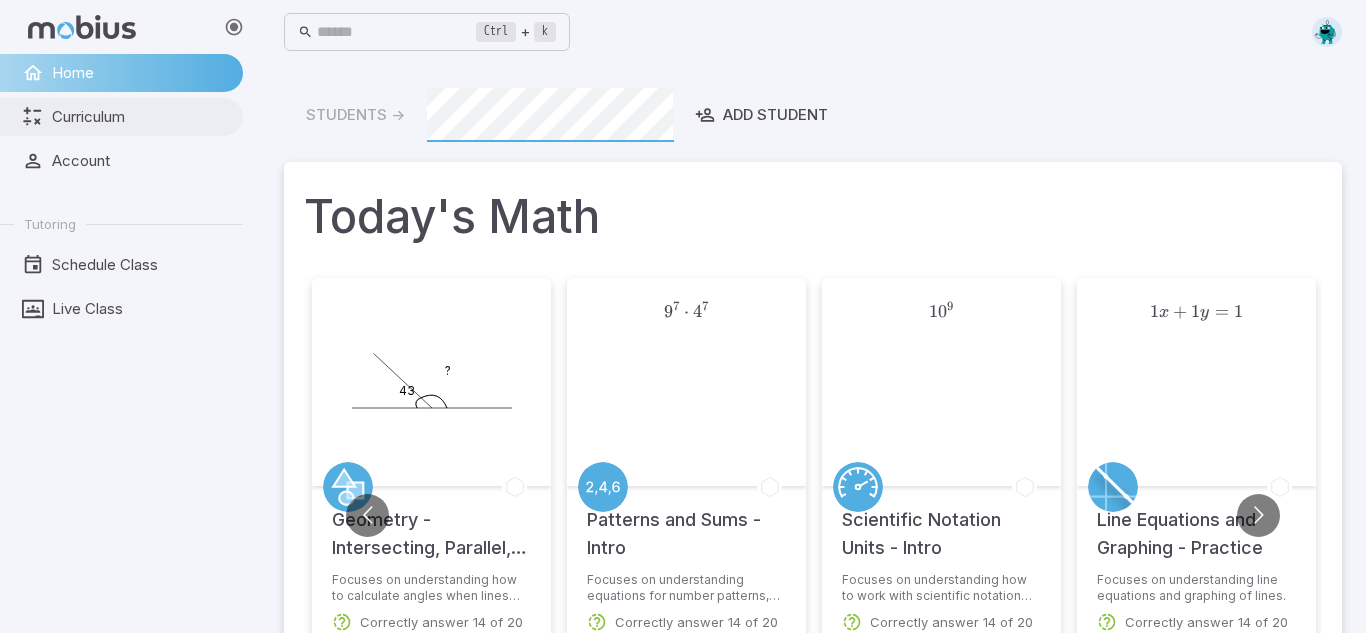 click on "Curriculum" at bounding box center [140, 117] 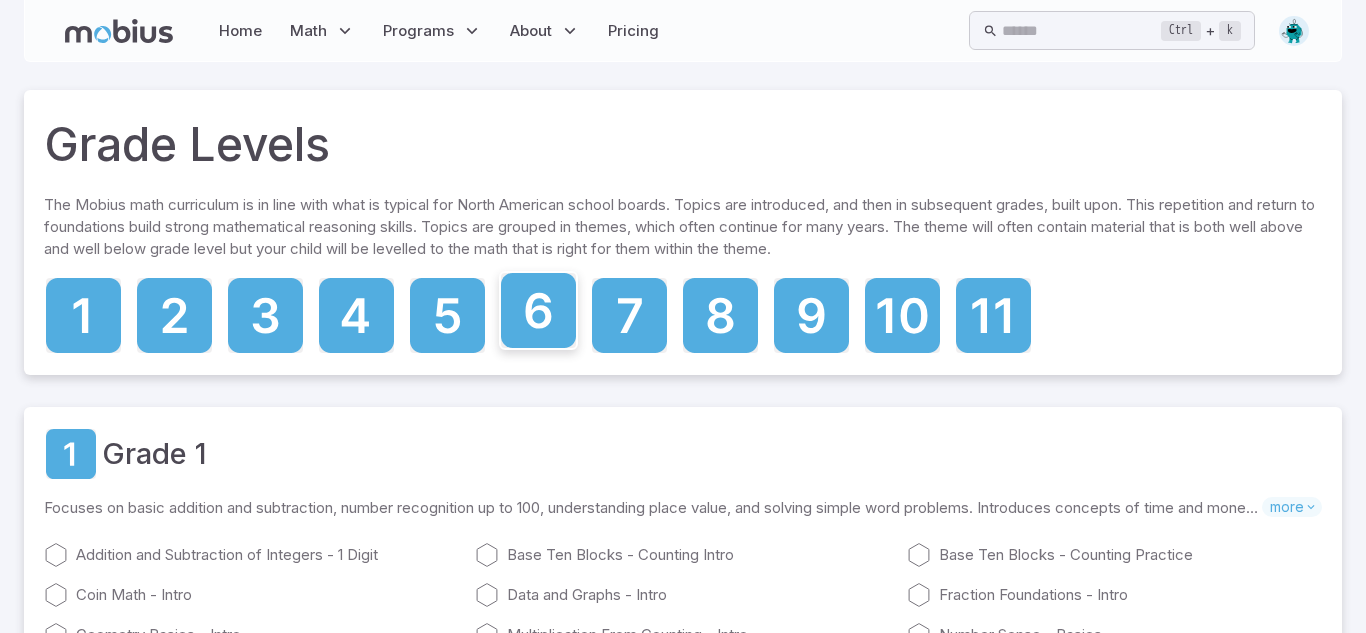 click 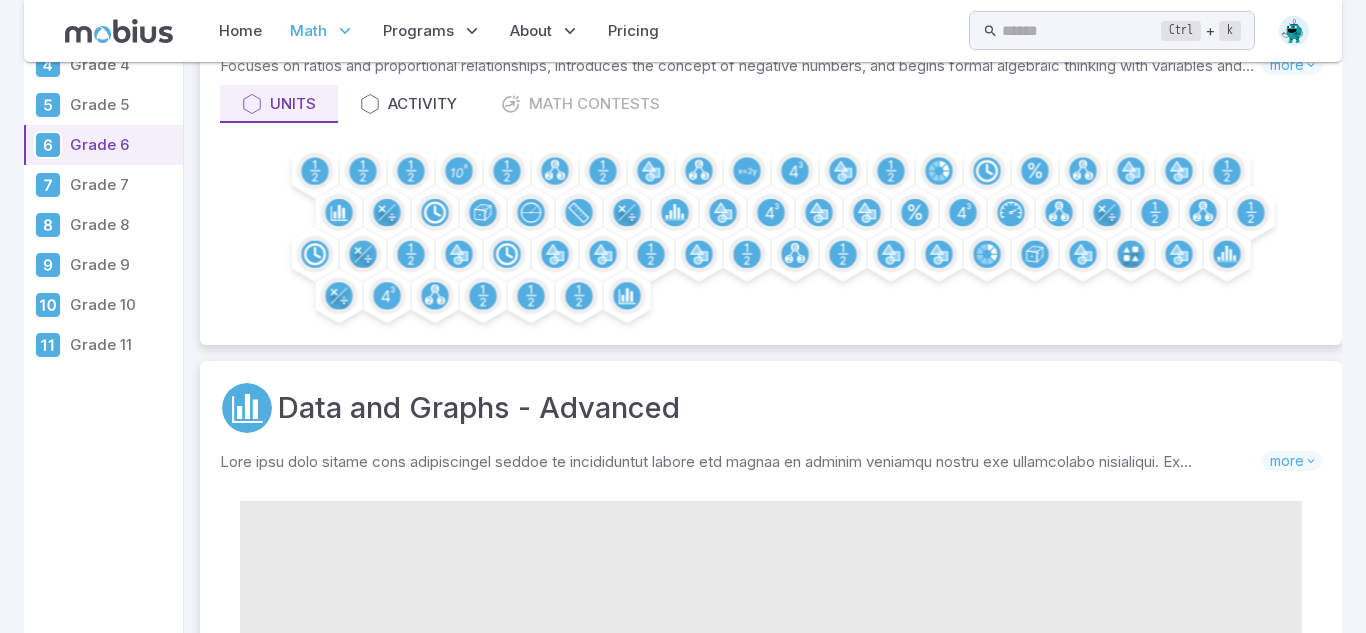 scroll, scrollTop: 0, scrollLeft: 0, axis: both 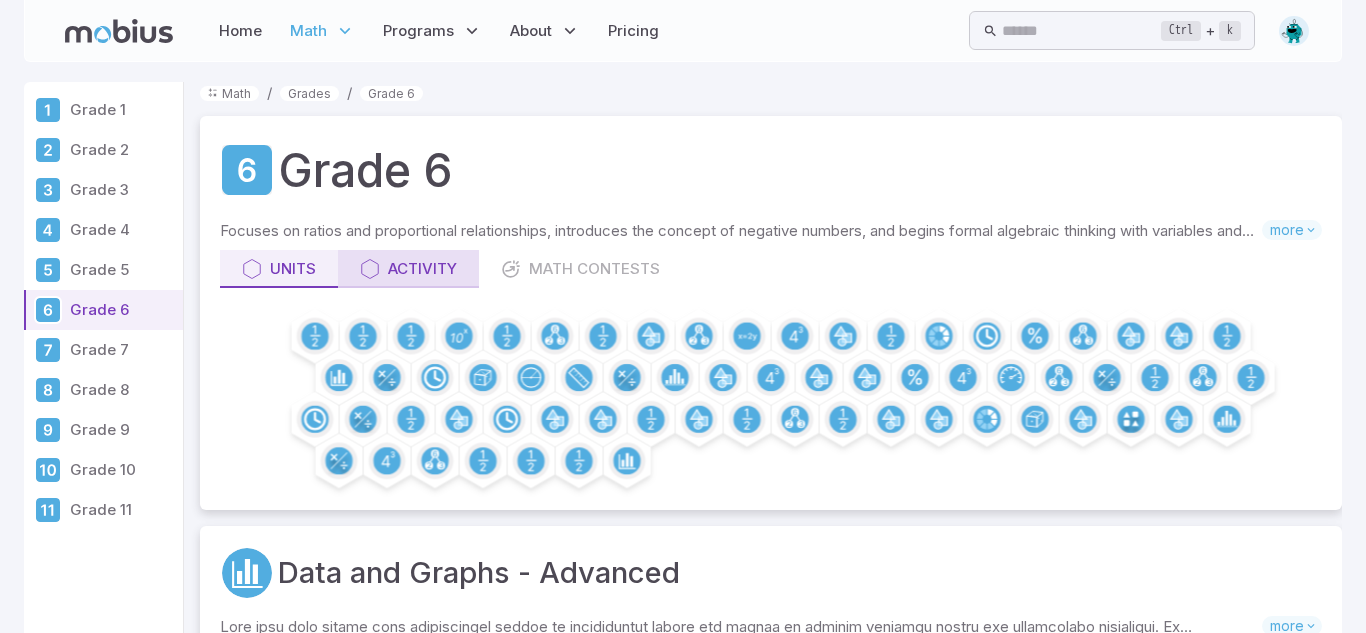click on "Activity" at bounding box center (408, 269) 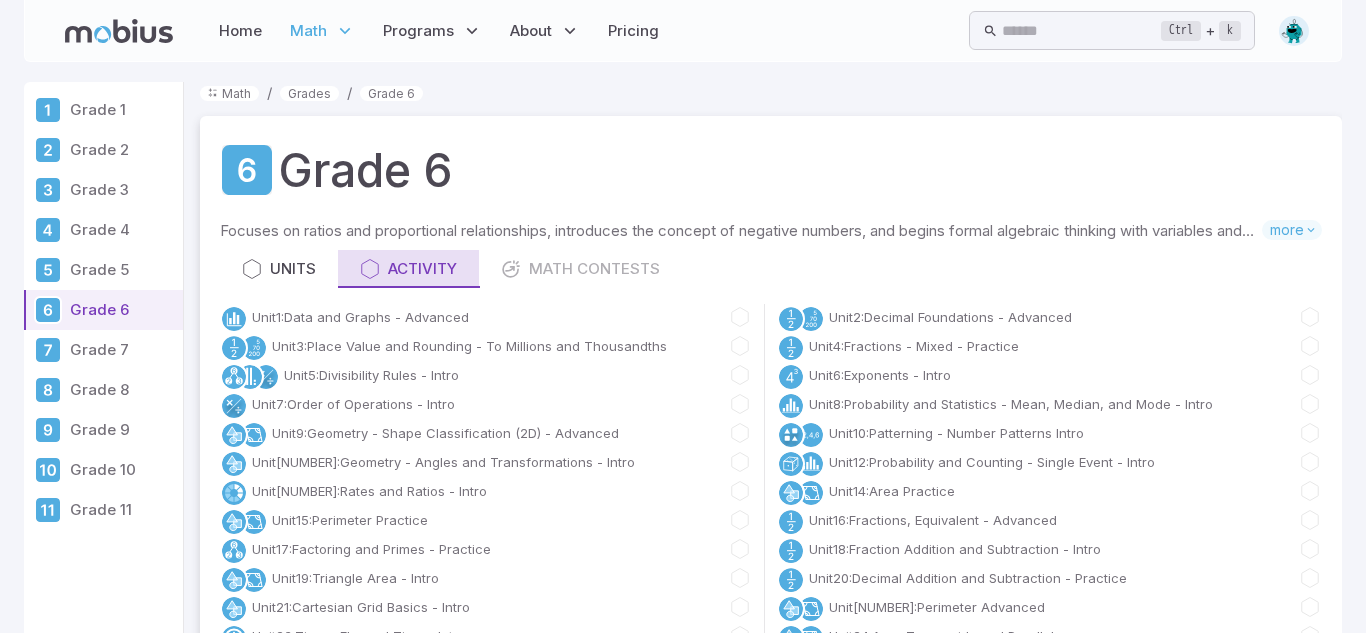 click on "Activity" at bounding box center [408, 269] 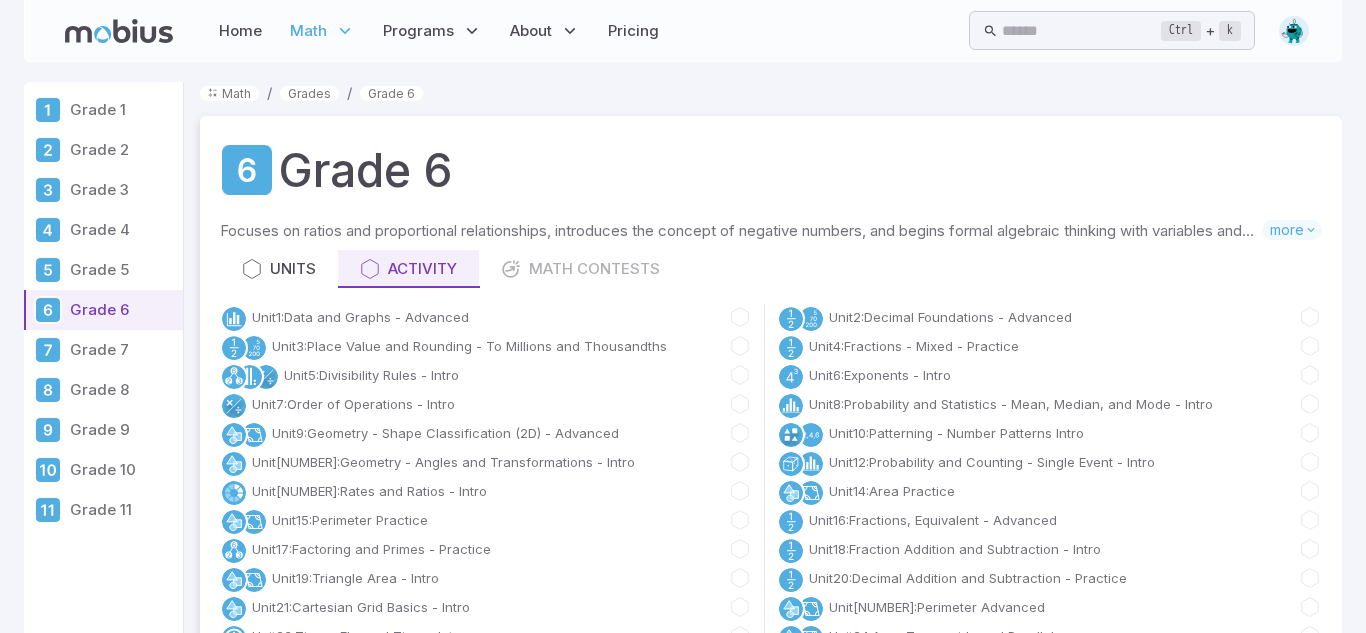 click on "Units" at bounding box center [279, 269] 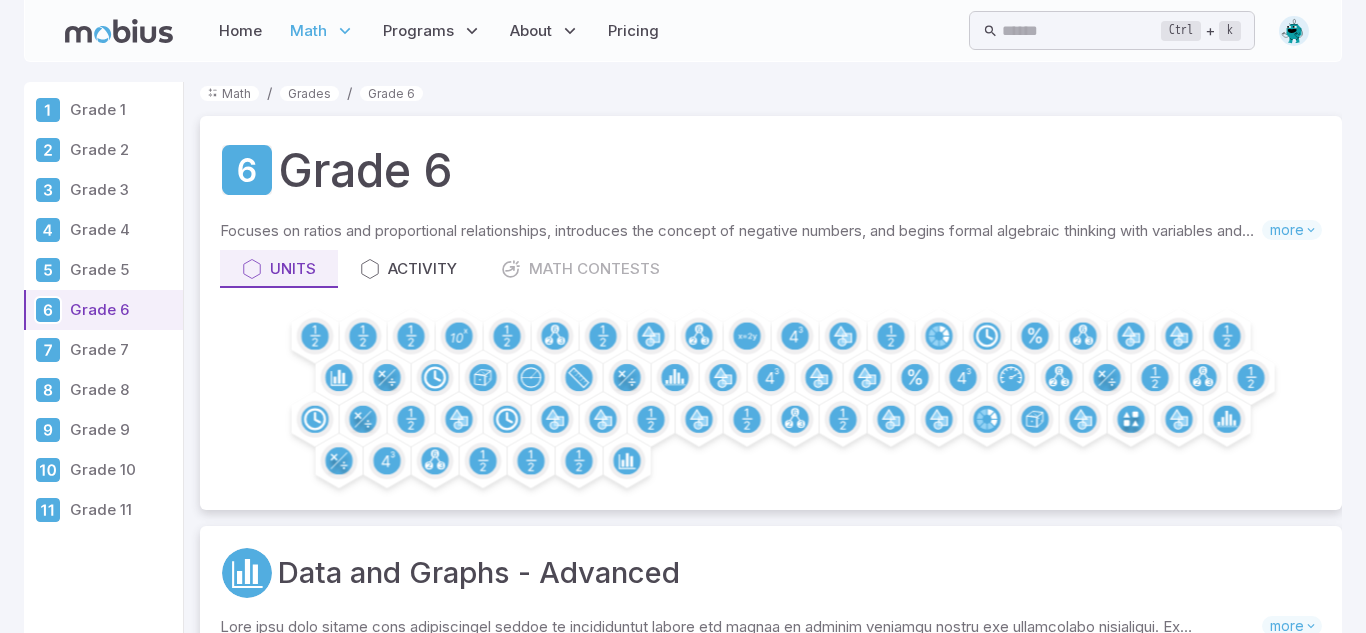 click on "Units Activity Math Contests" at bounding box center (771, 269) 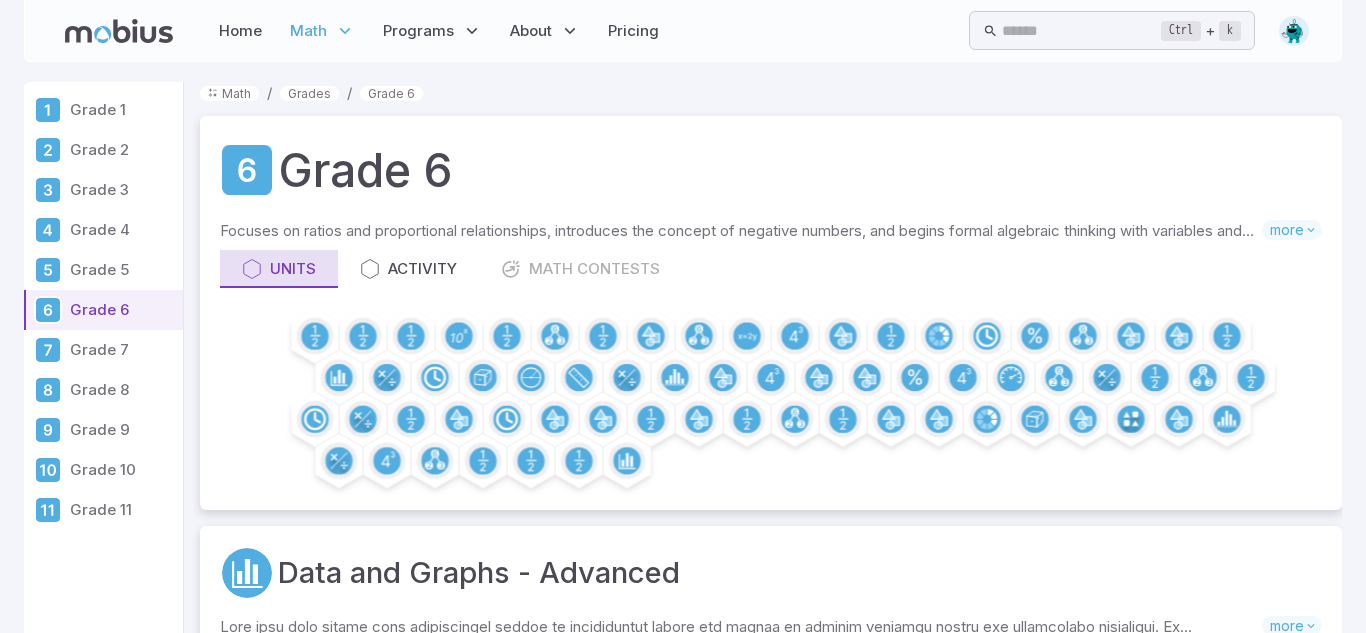 click at bounding box center [252, 269] 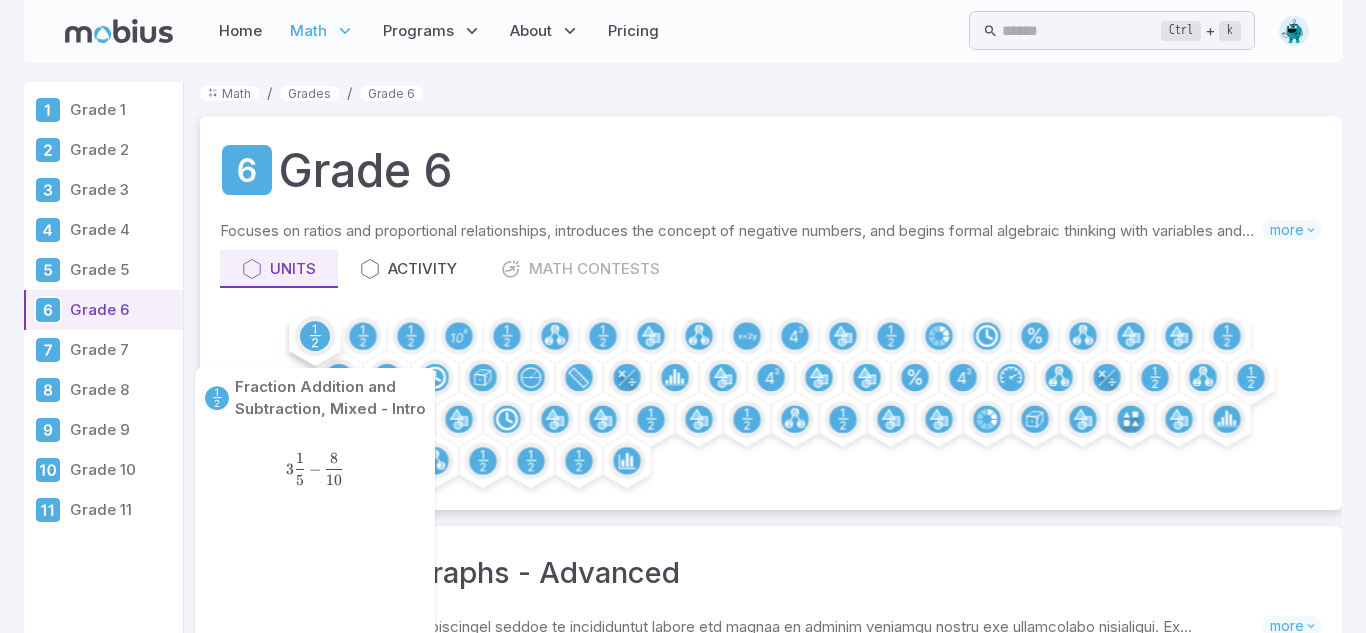 click at bounding box center (315, 336) 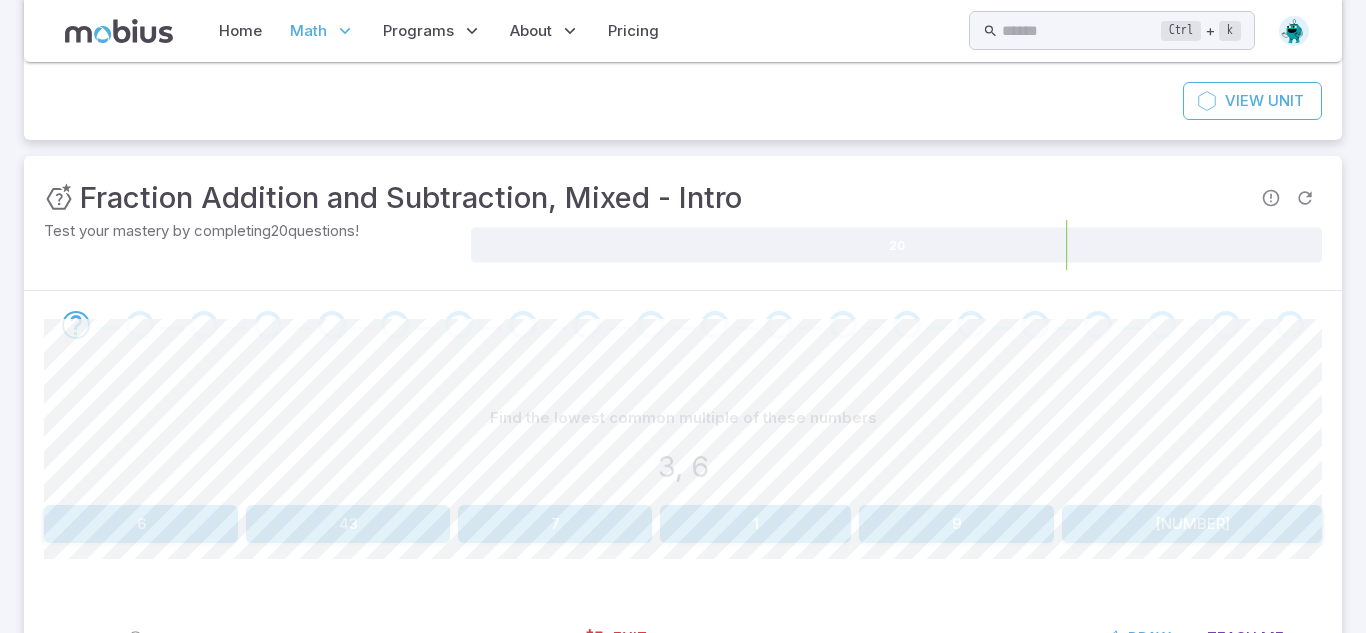 scroll, scrollTop: 187, scrollLeft: 0, axis: vertical 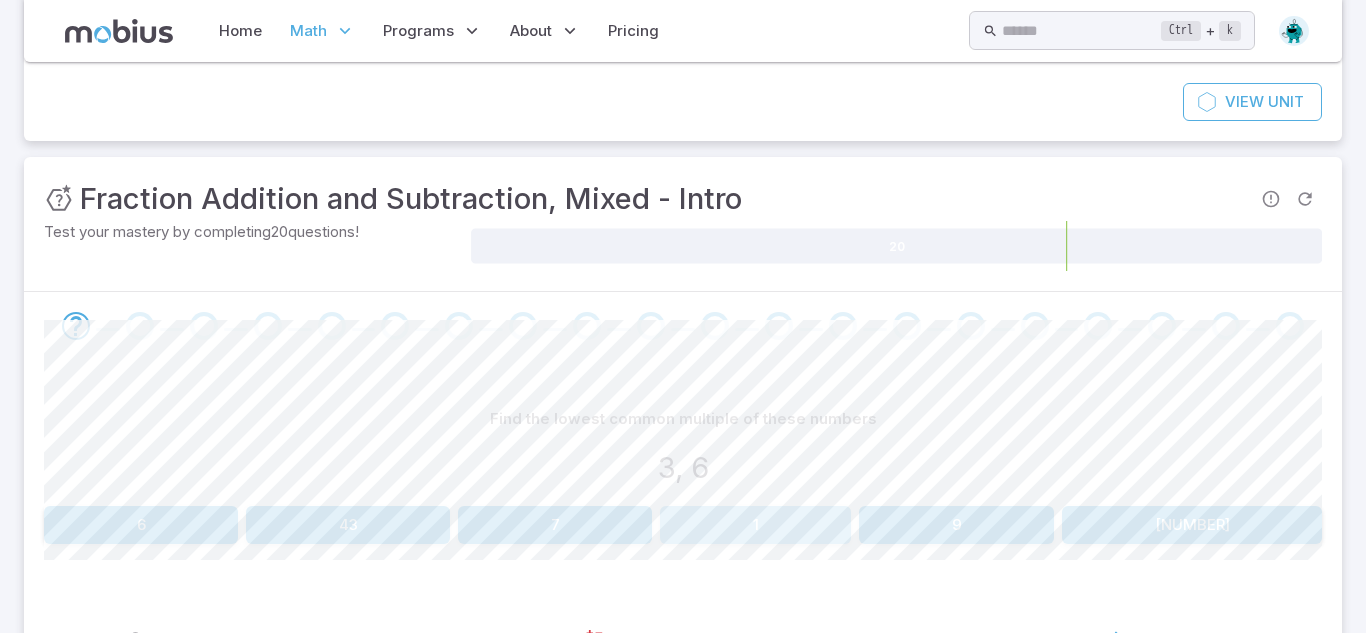 click on "1" at bounding box center (755, 525) 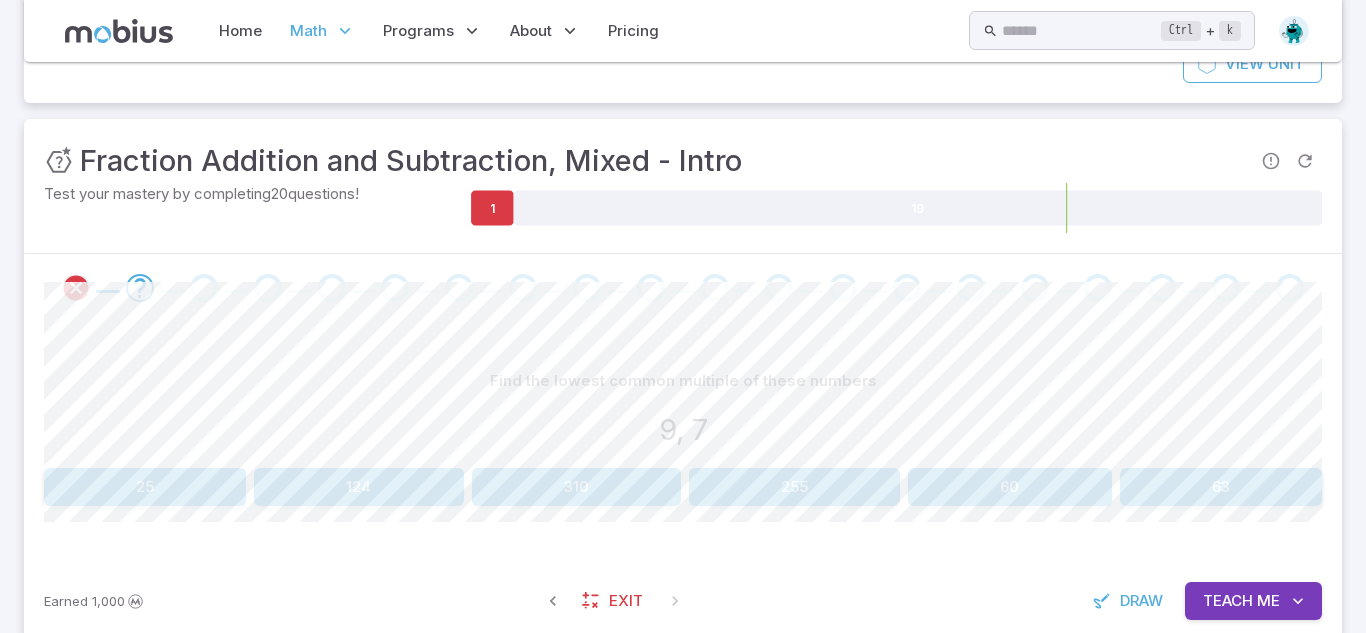 scroll, scrollTop: 226, scrollLeft: 0, axis: vertical 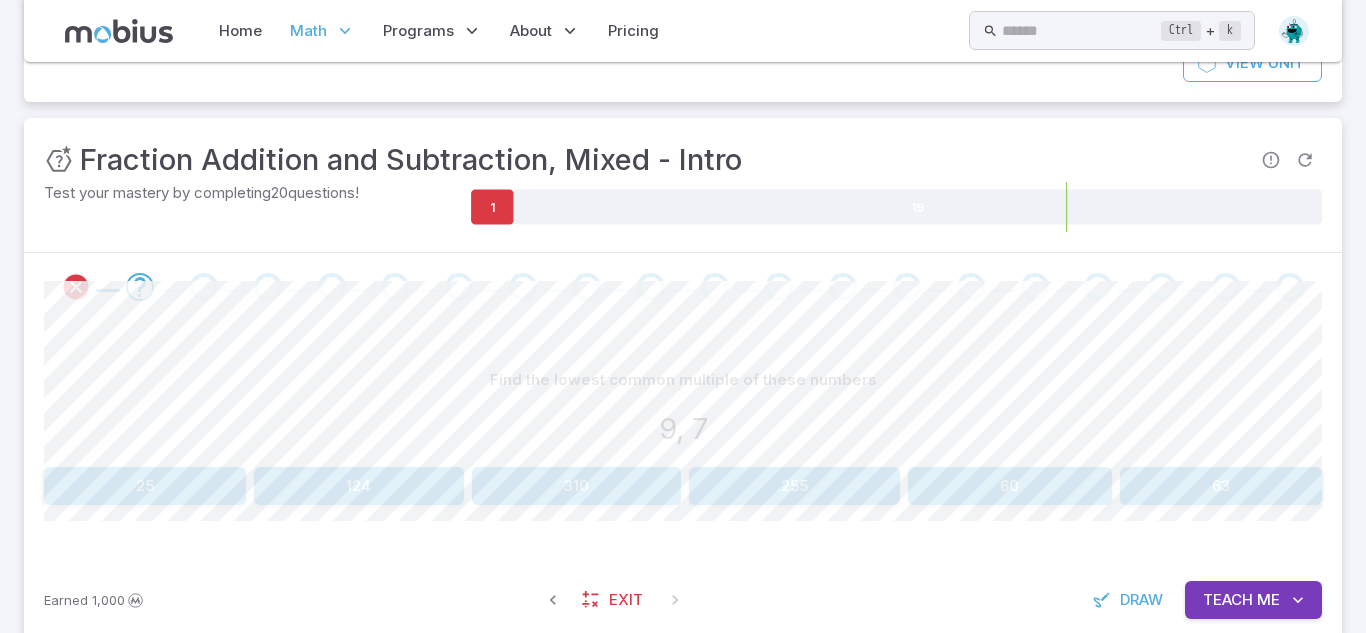 click on "25" at bounding box center [145, 486] 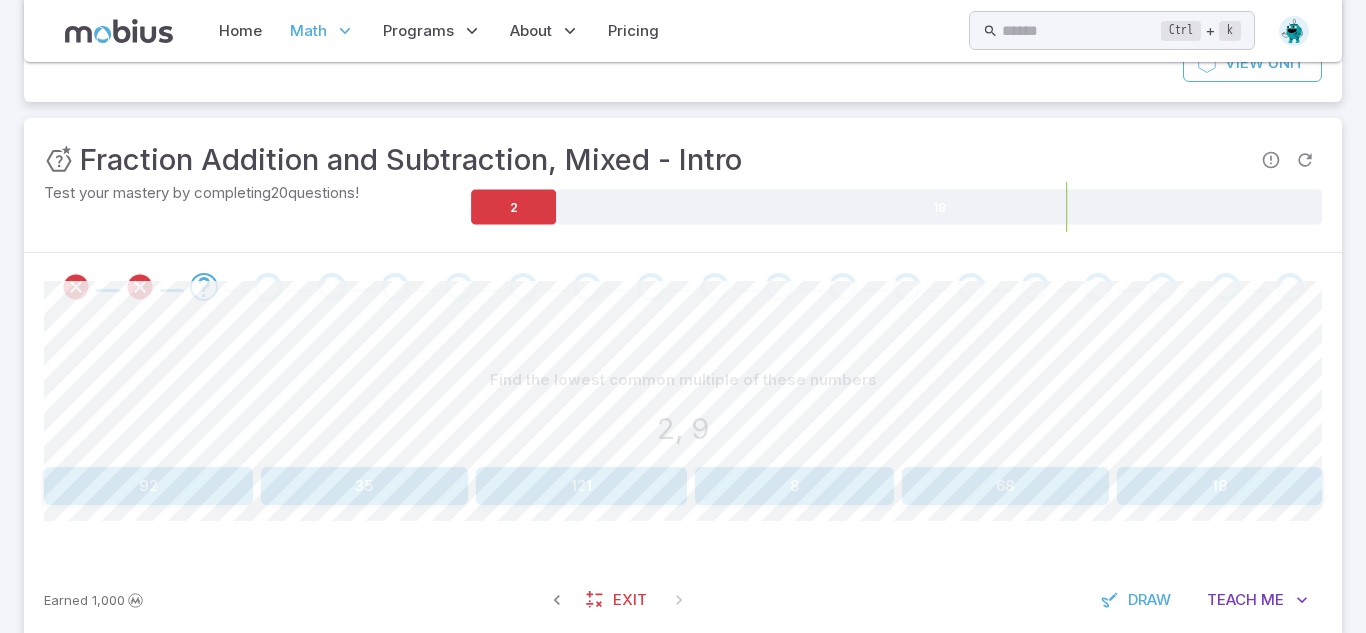 click on "18" at bounding box center [1219, 486] 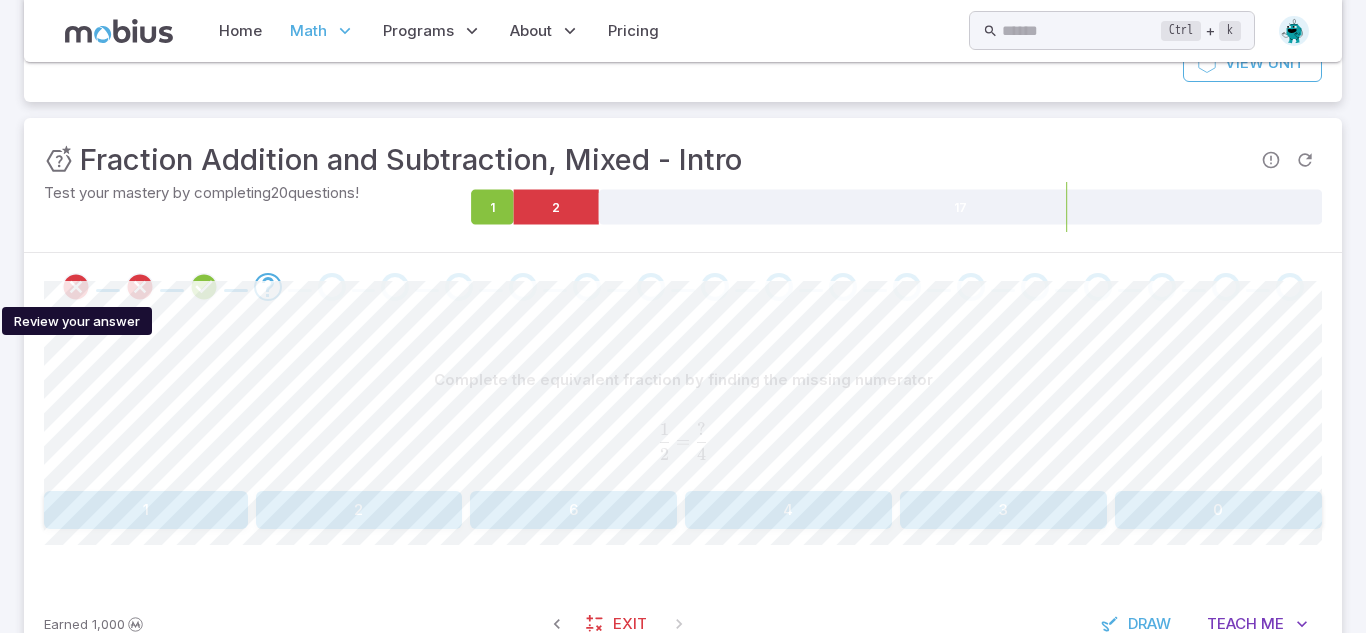 click at bounding box center [76, 287] 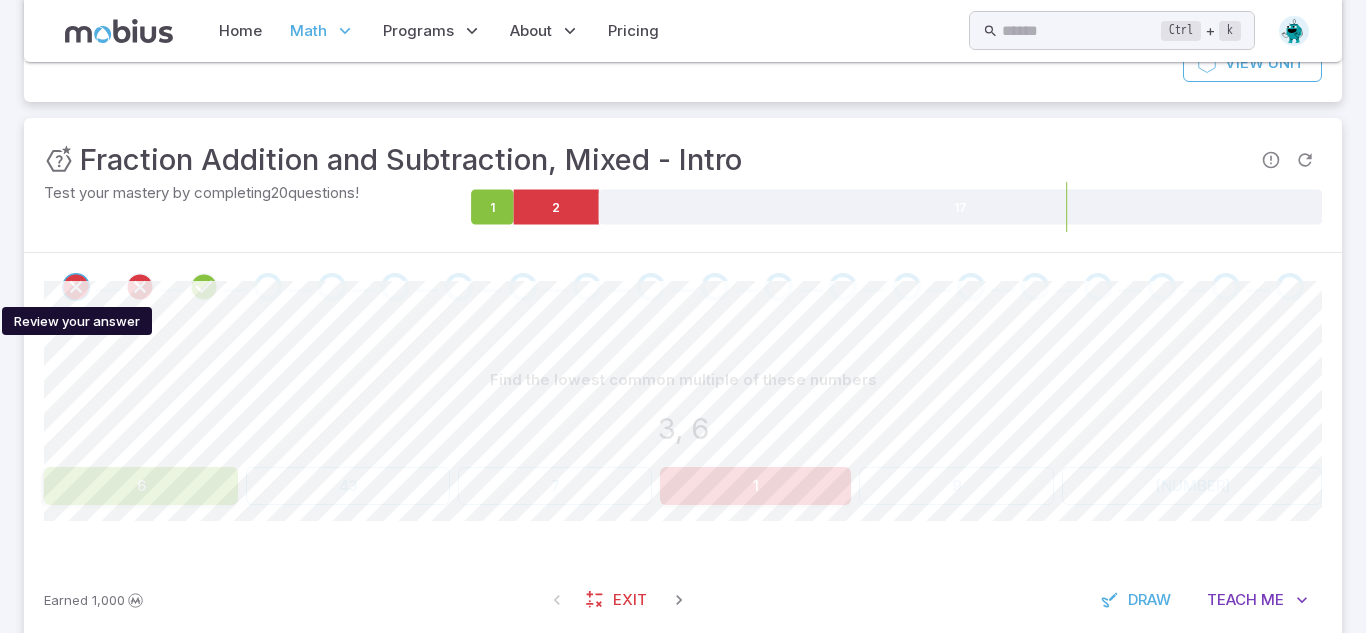 click at bounding box center [76, 287] 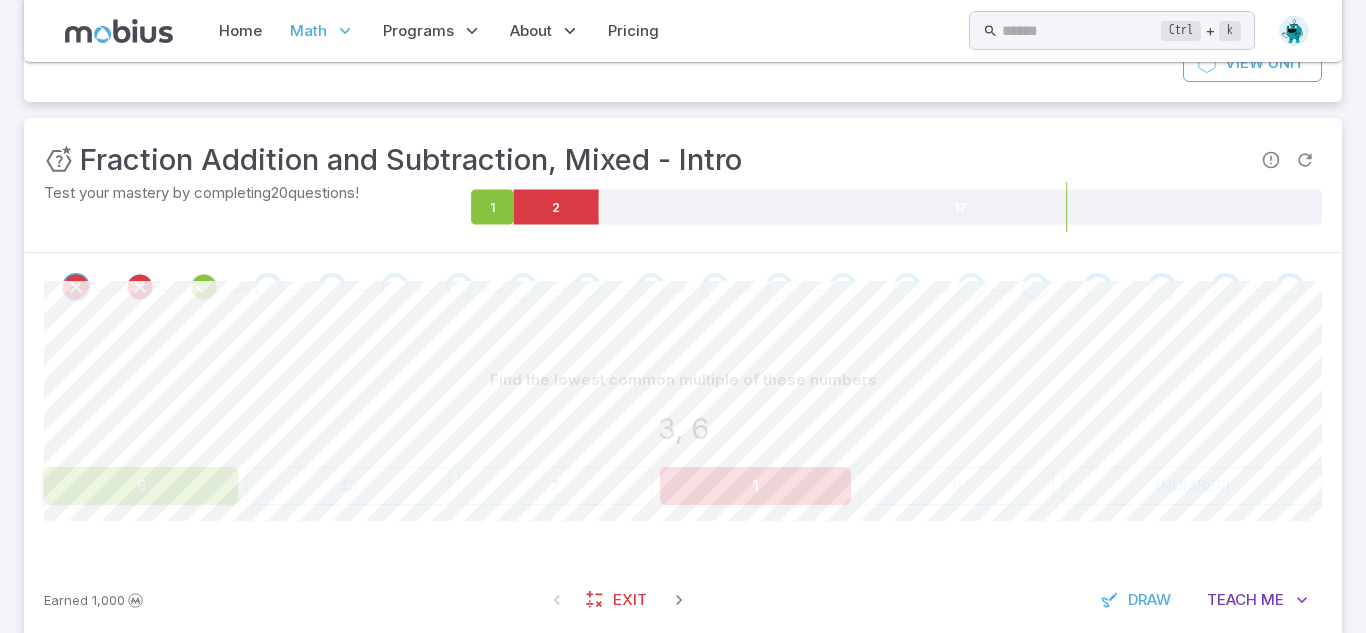 click on "Find the lowest common multiple of these numbers 3, 6" at bounding box center (683, 410) 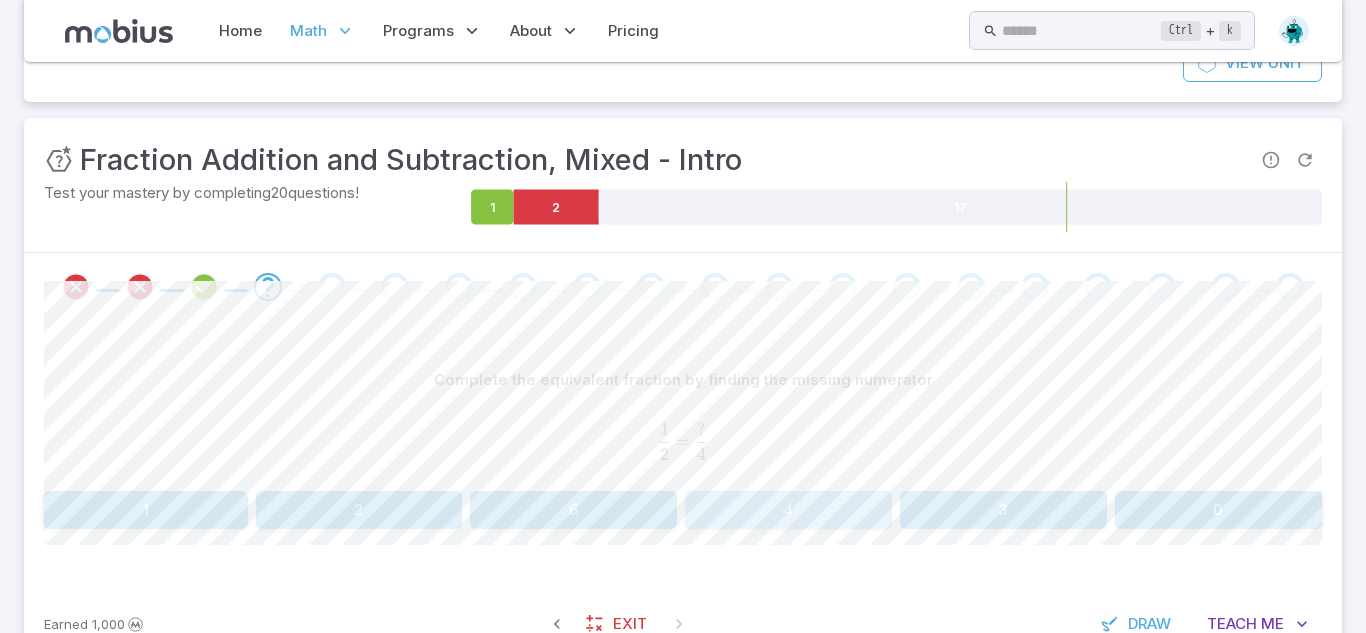 click on "4" at bounding box center [789, 510] 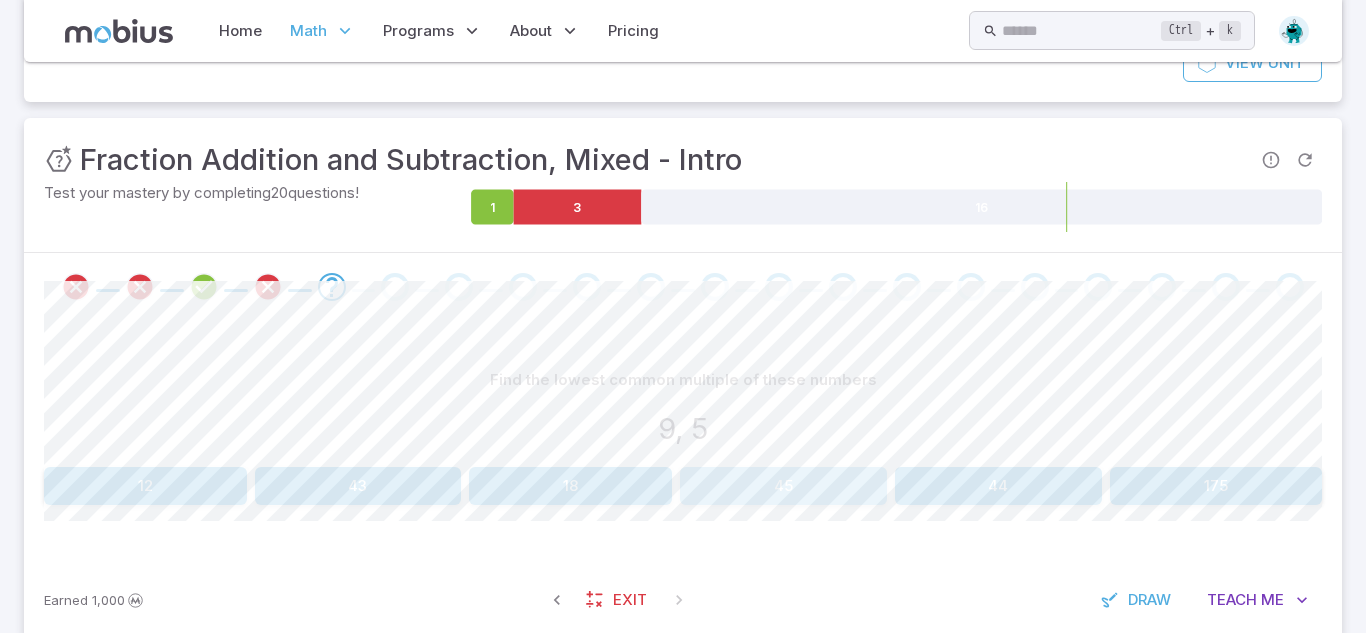 click on "45" at bounding box center (783, 486) 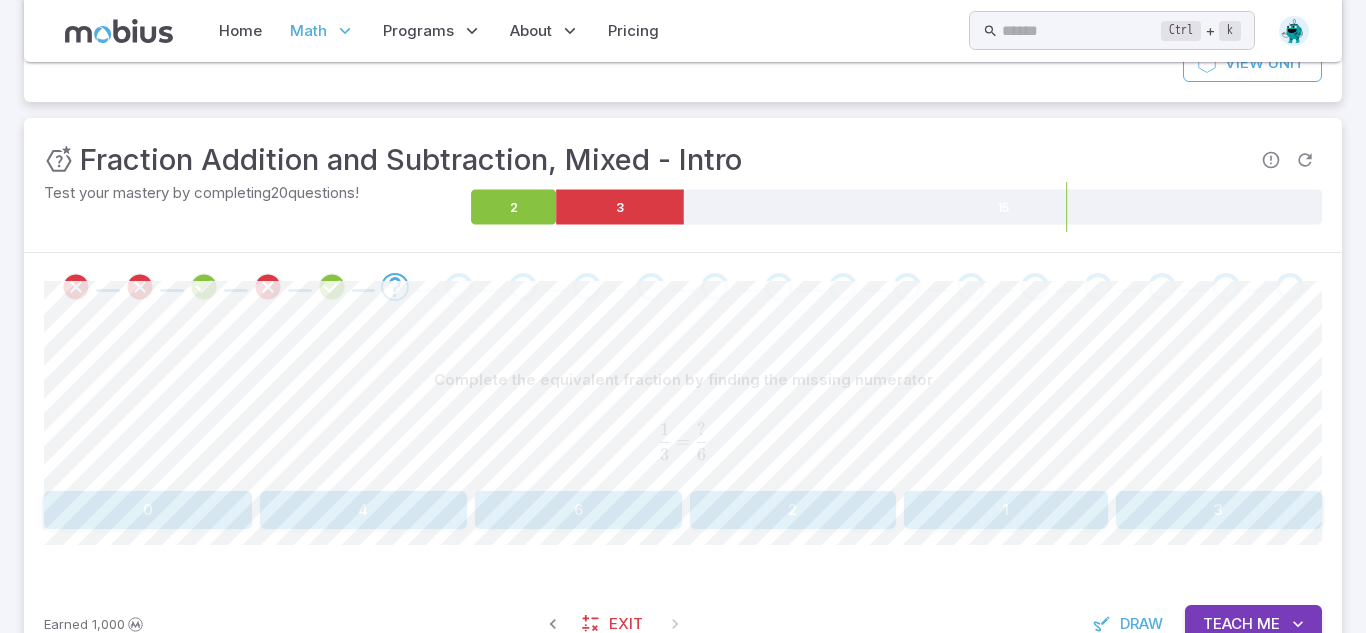 click on "3" at bounding box center [1219, 510] 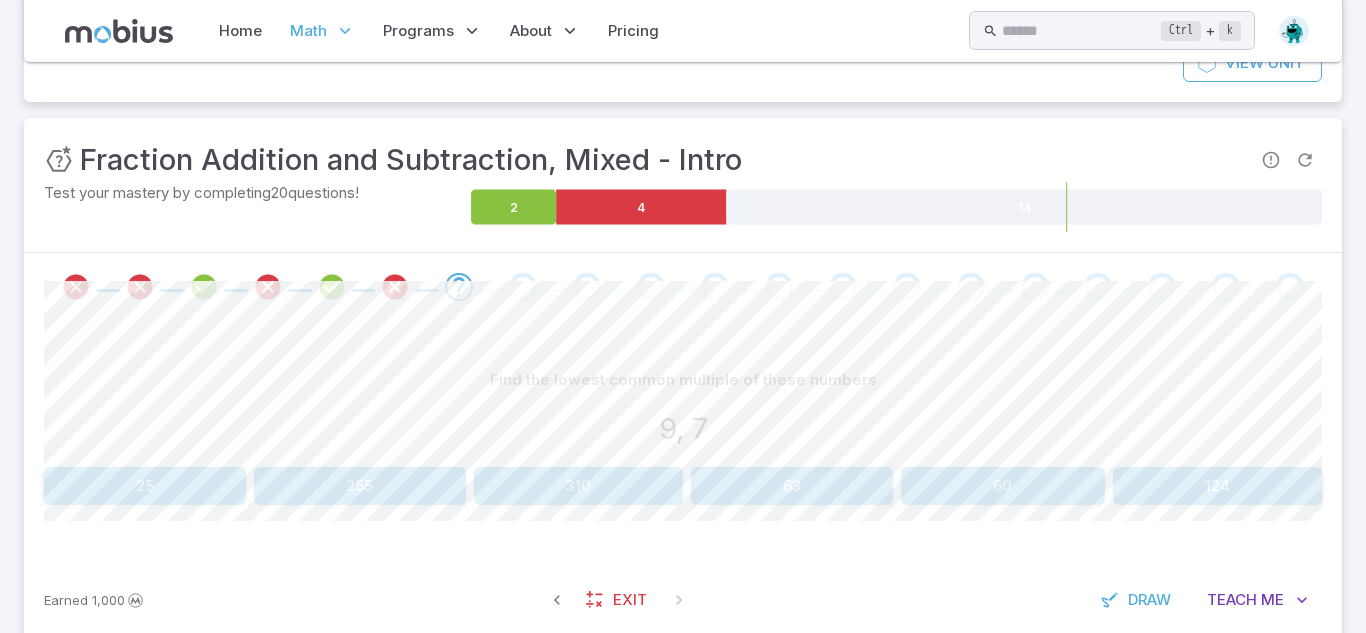 click on "63" at bounding box center [792, 486] 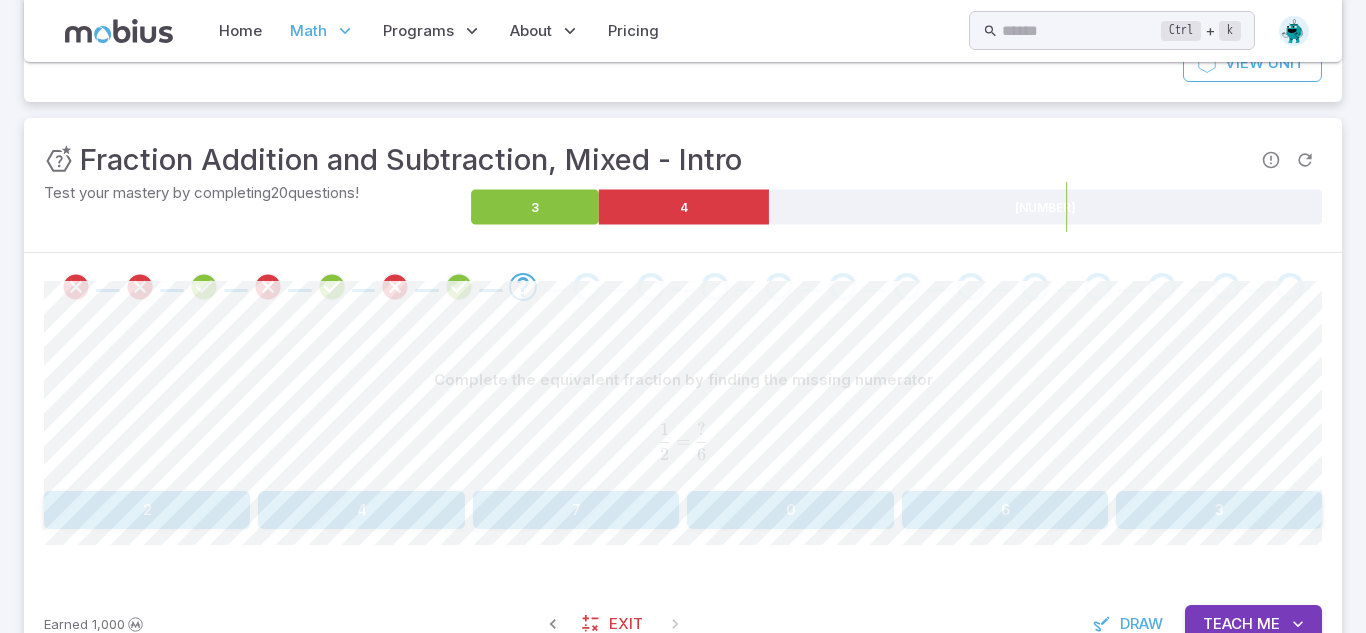 click on "Complete the equivalent fraction by finding the missing numerator 1 2 = ? 6 \frac{1}{2} = \frac{?}{6} 2 1 ​ = 6 ? ​" at bounding box center (683, 421) 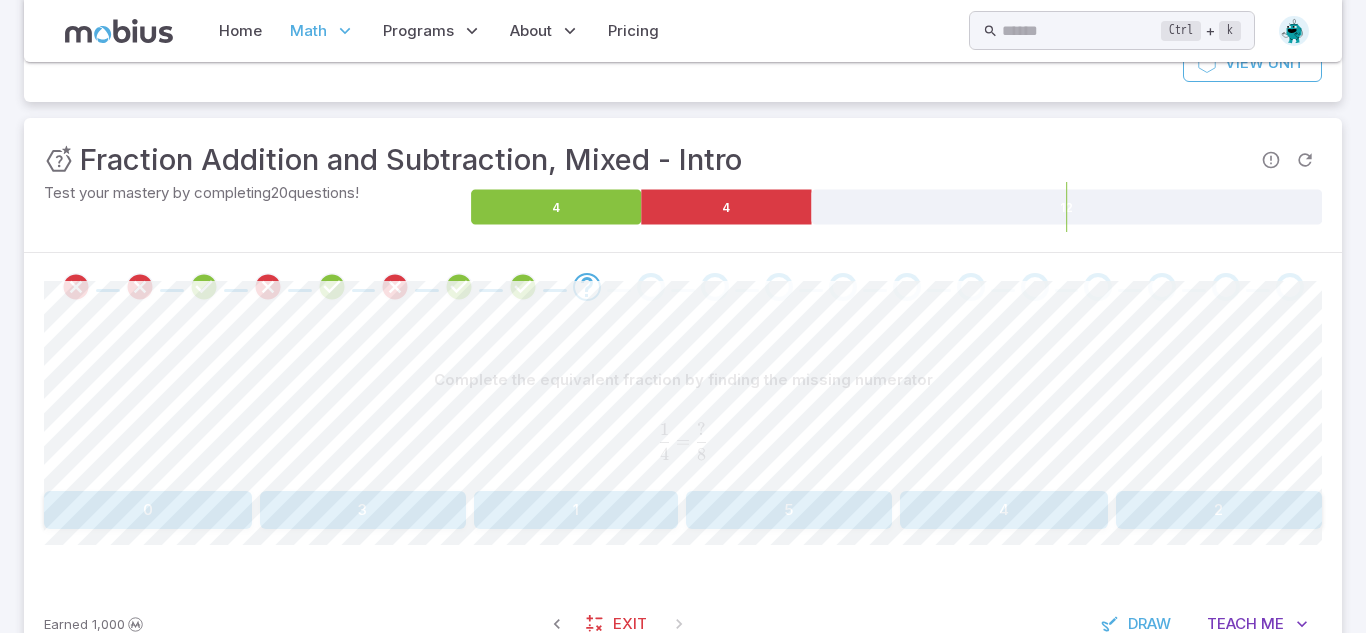 click on "2" at bounding box center [1219, 510] 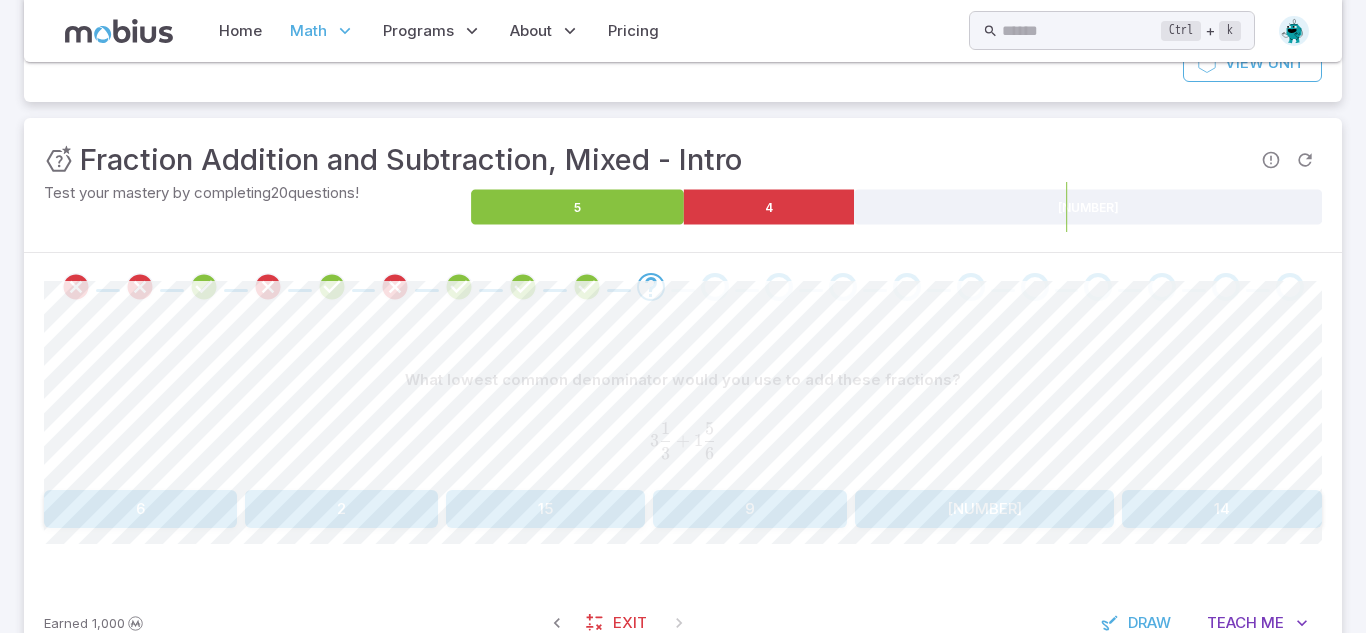 click on "[NUMBER]" at bounding box center [984, 509] 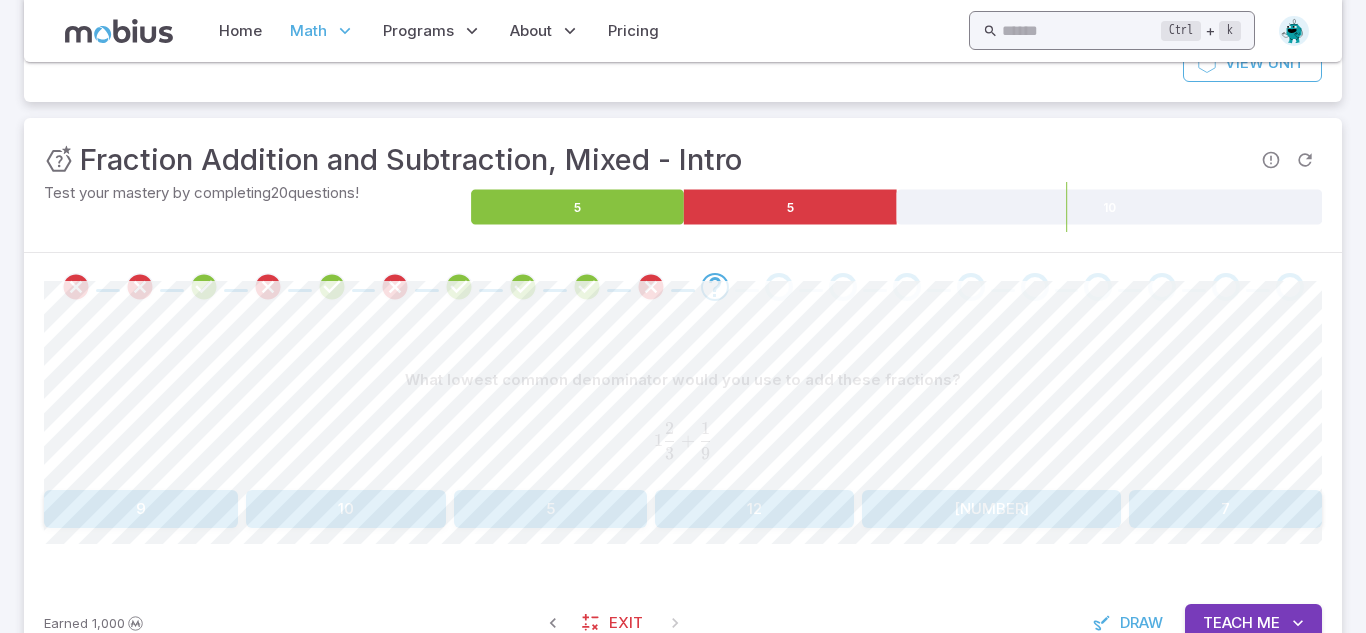 click at bounding box center (1081, 30) 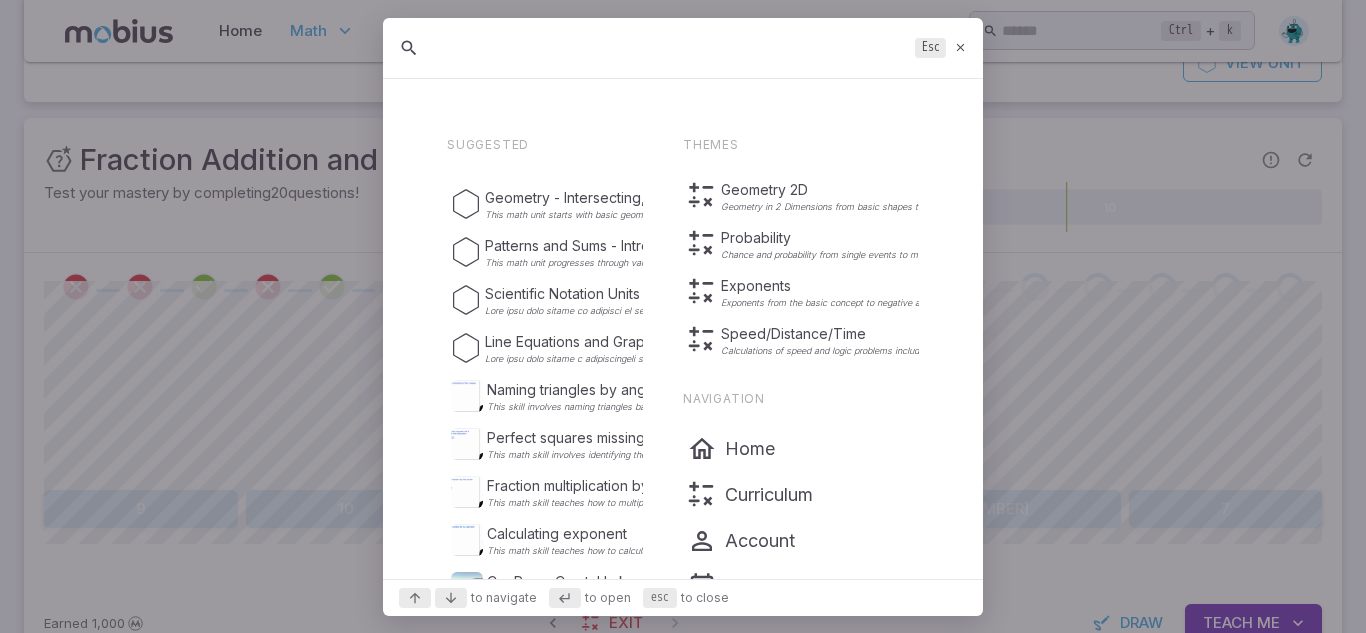 click on "Esc" at bounding box center (683, 48) 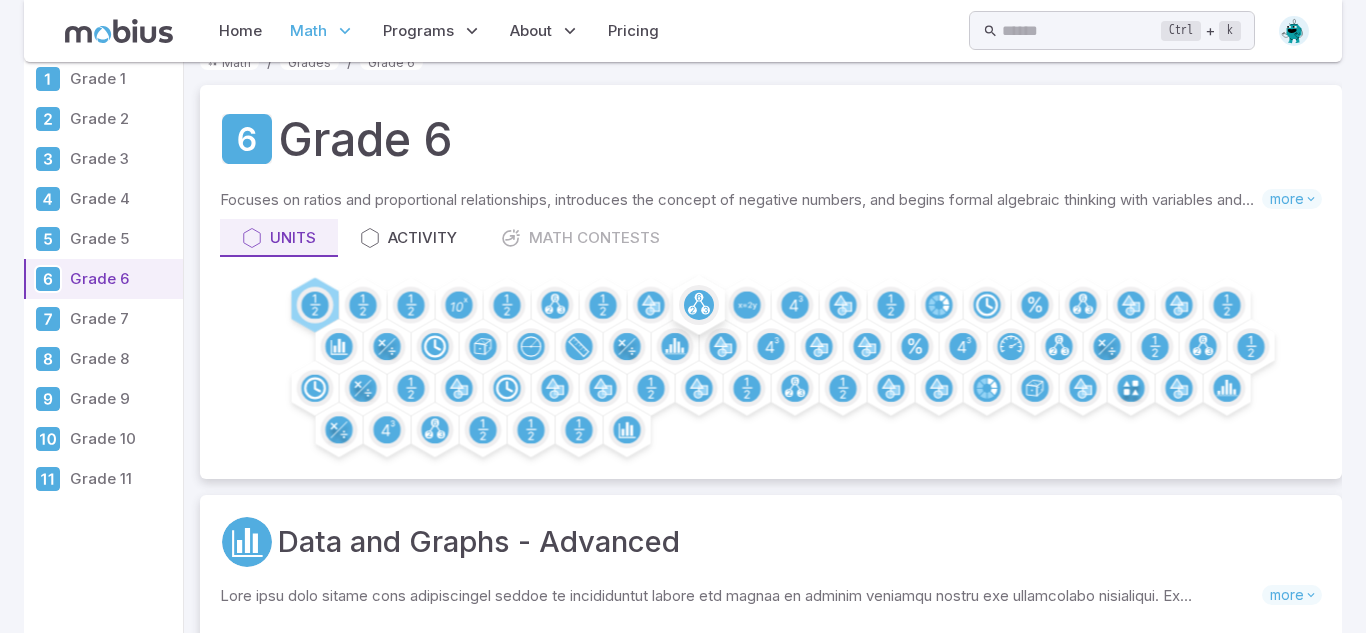 scroll, scrollTop: 0, scrollLeft: 0, axis: both 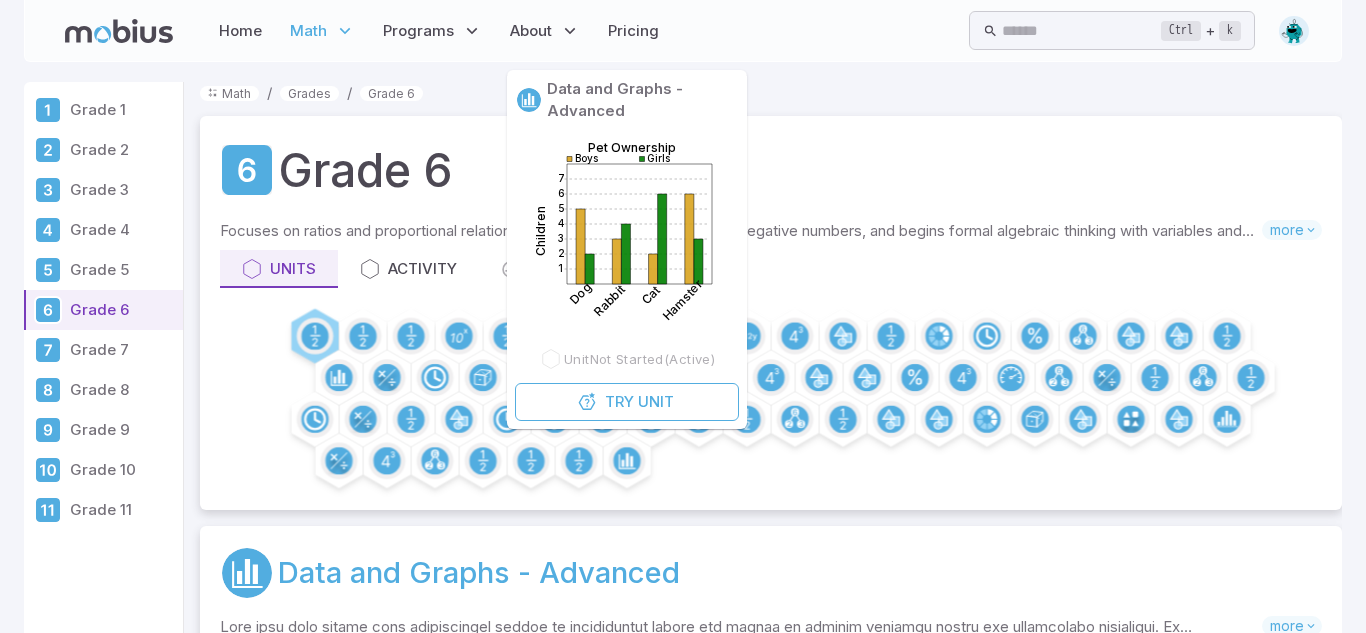 click on "Data and Graphs - Advanced" at bounding box center [479, 573] 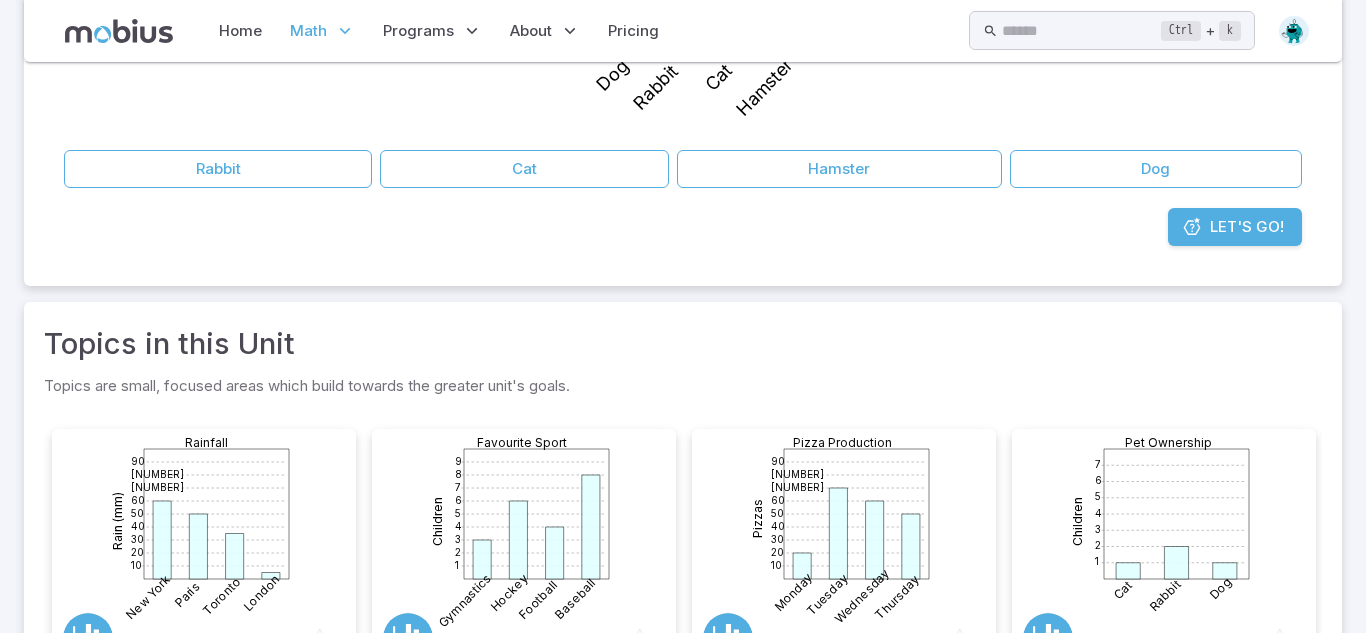 scroll, scrollTop: 530, scrollLeft: 0, axis: vertical 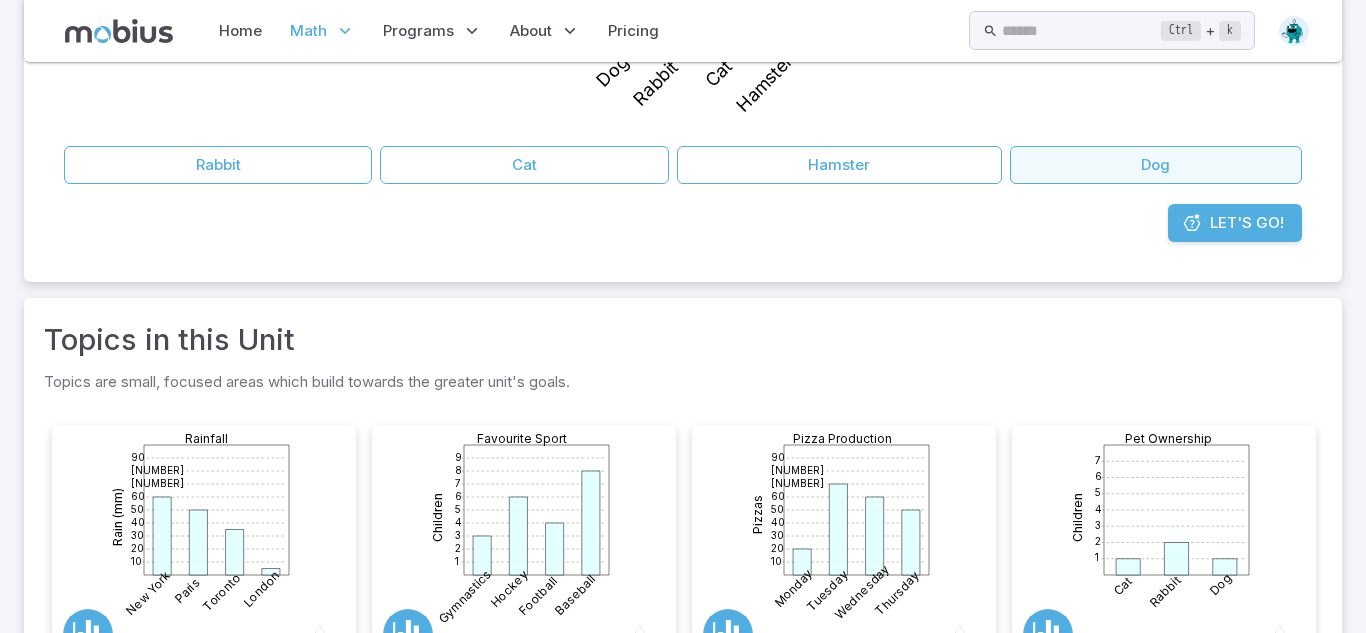 click on "Dog" at bounding box center (1156, 165) 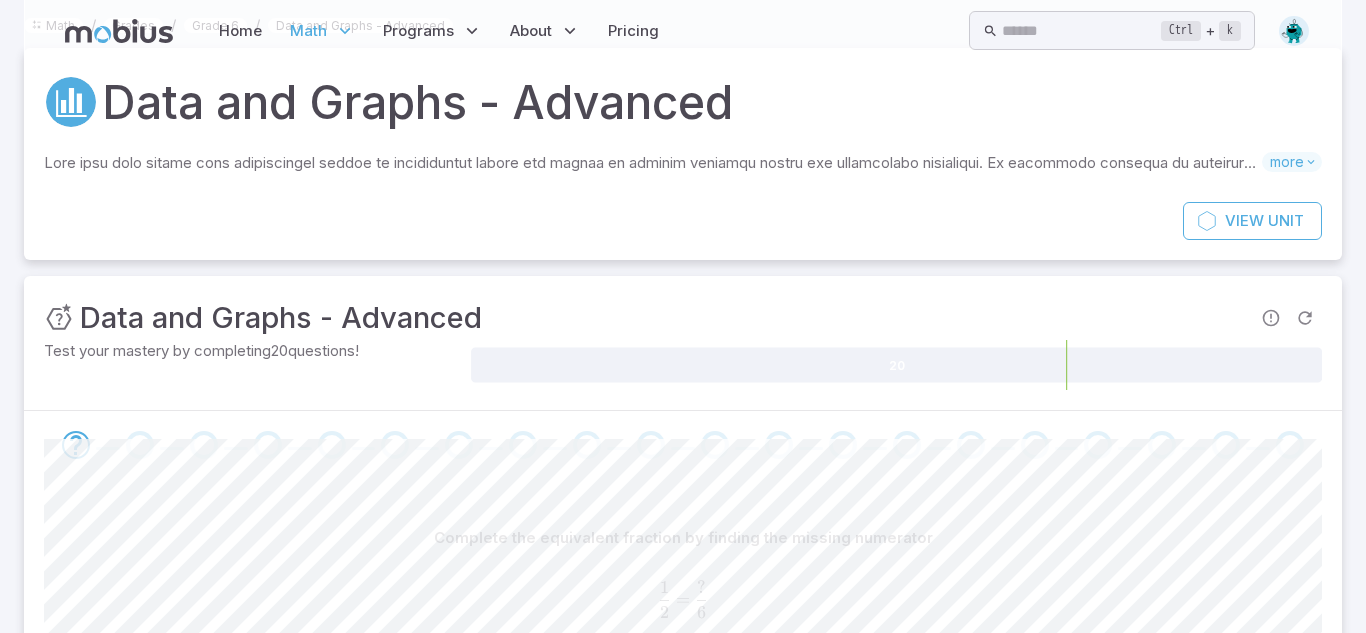 scroll, scrollTop: 0, scrollLeft: 0, axis: both 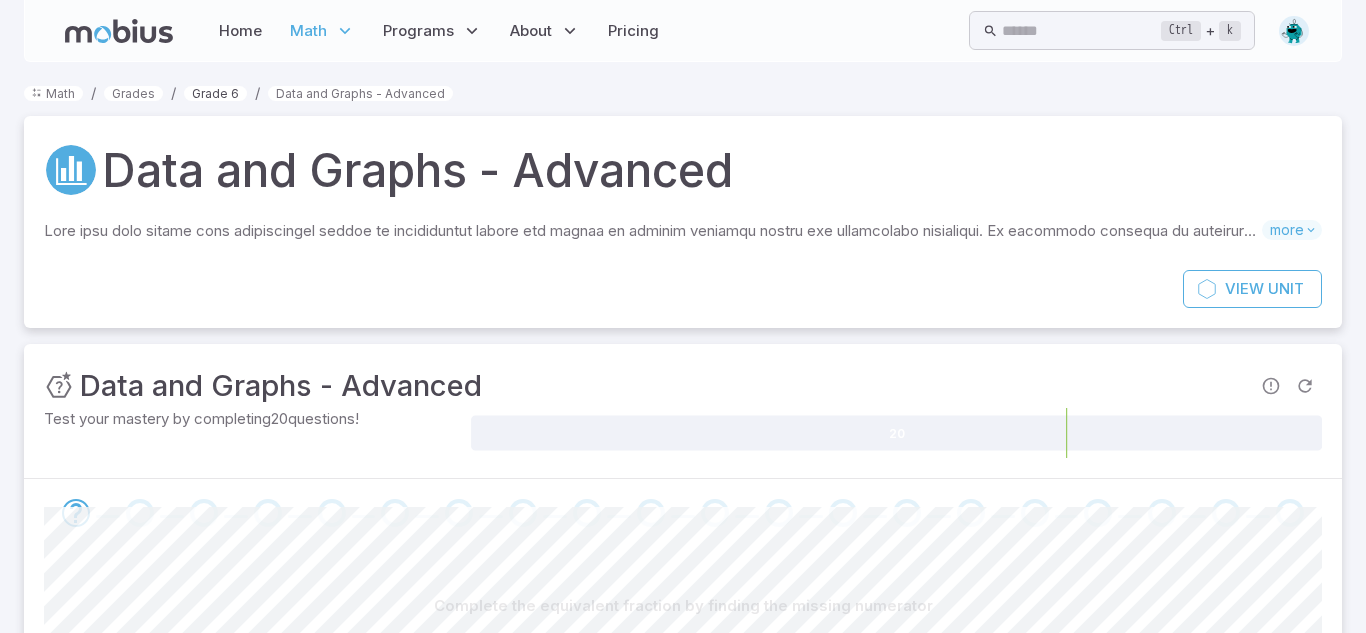 click on "Grade 6" at bounding box center [215, 93] 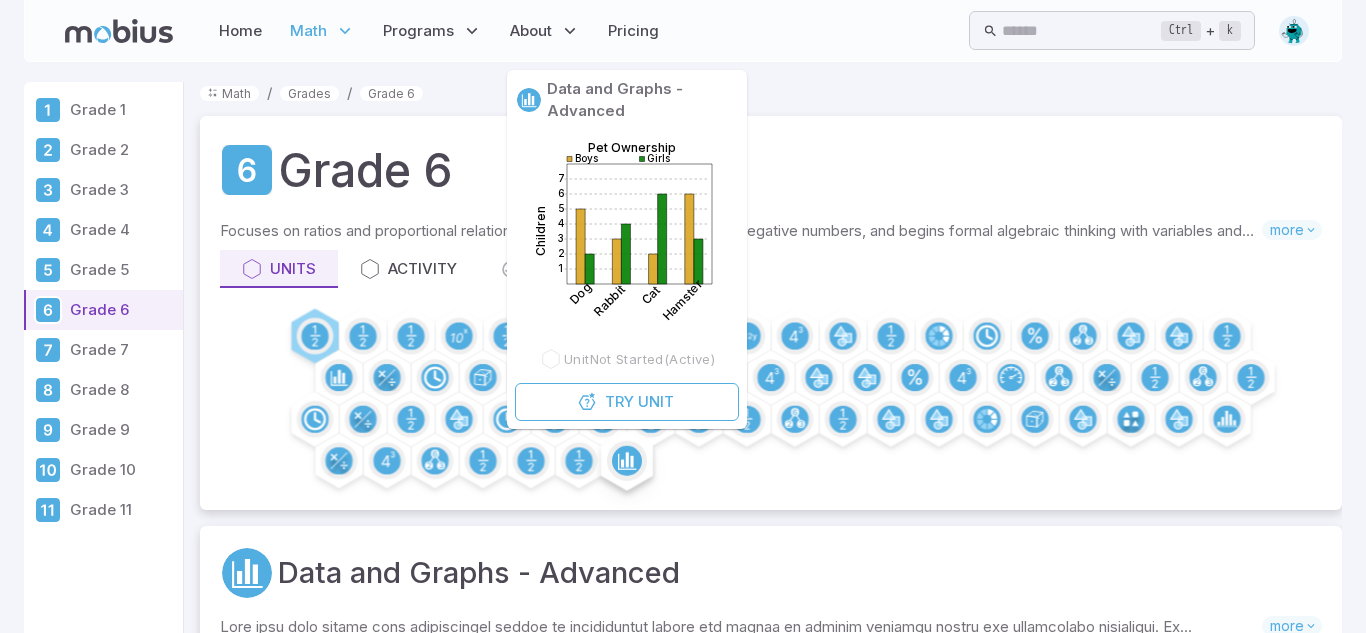 click 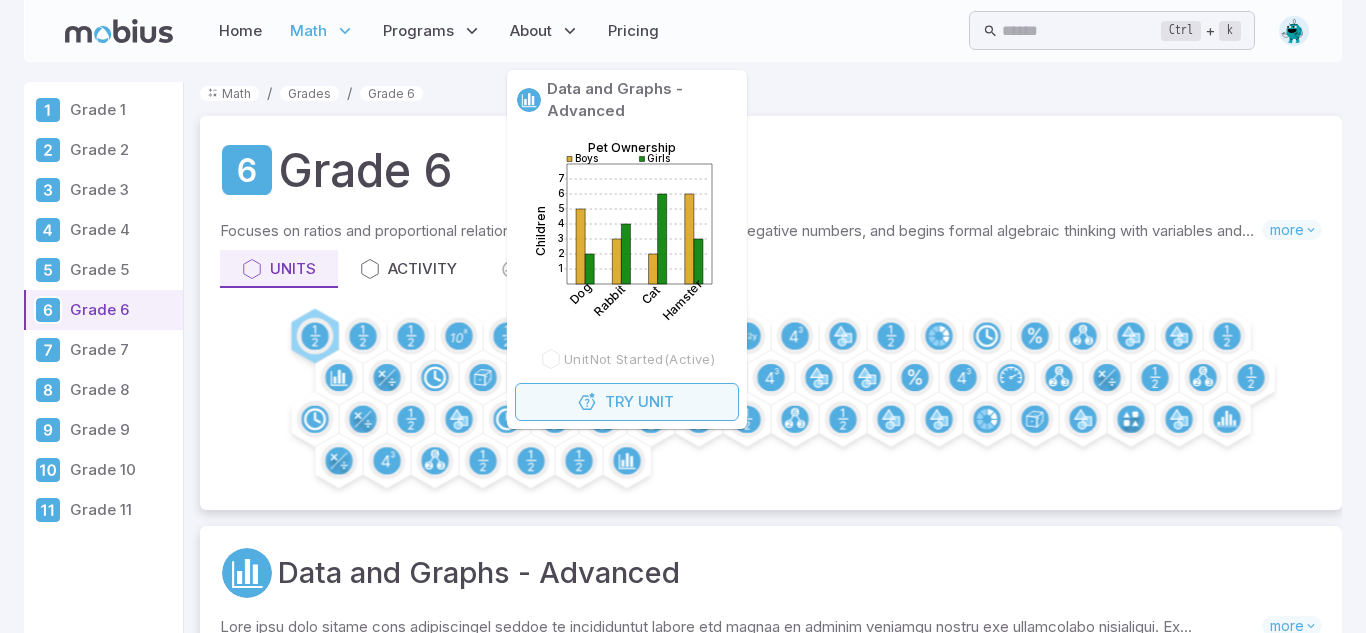 click on "Try" at bounding box center [619, 402] 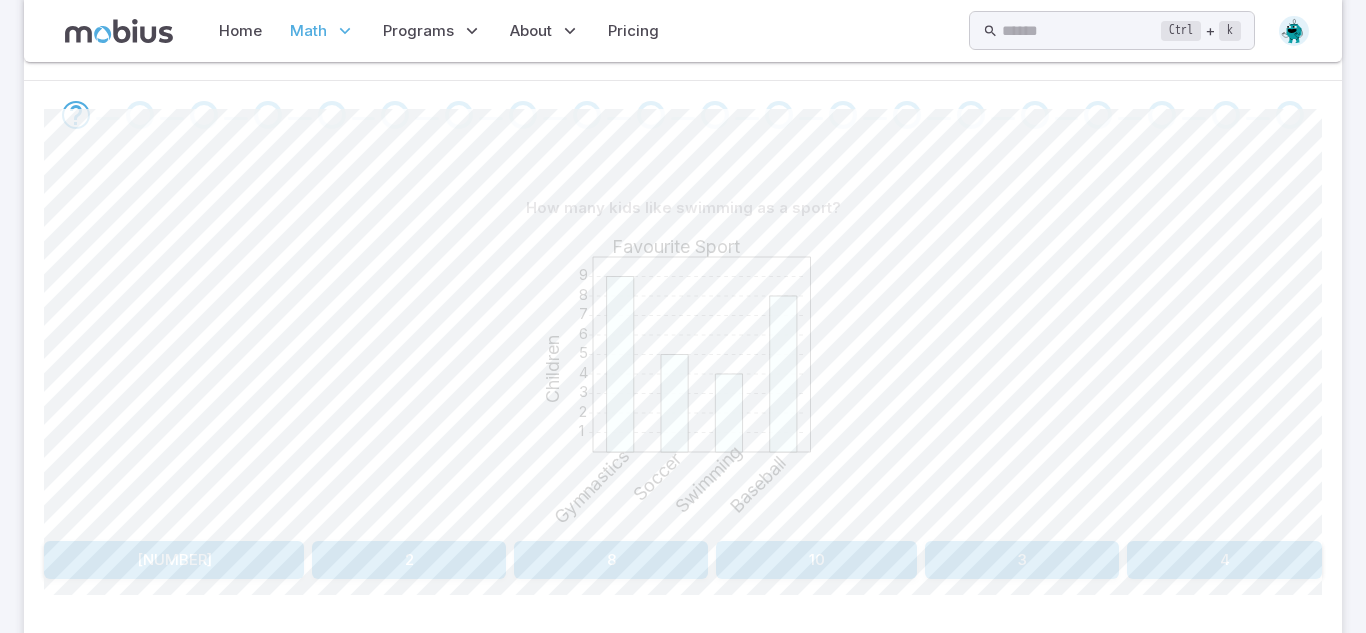 scroll, scrollTop: 413, scrollLeft: 0, axis: vertical 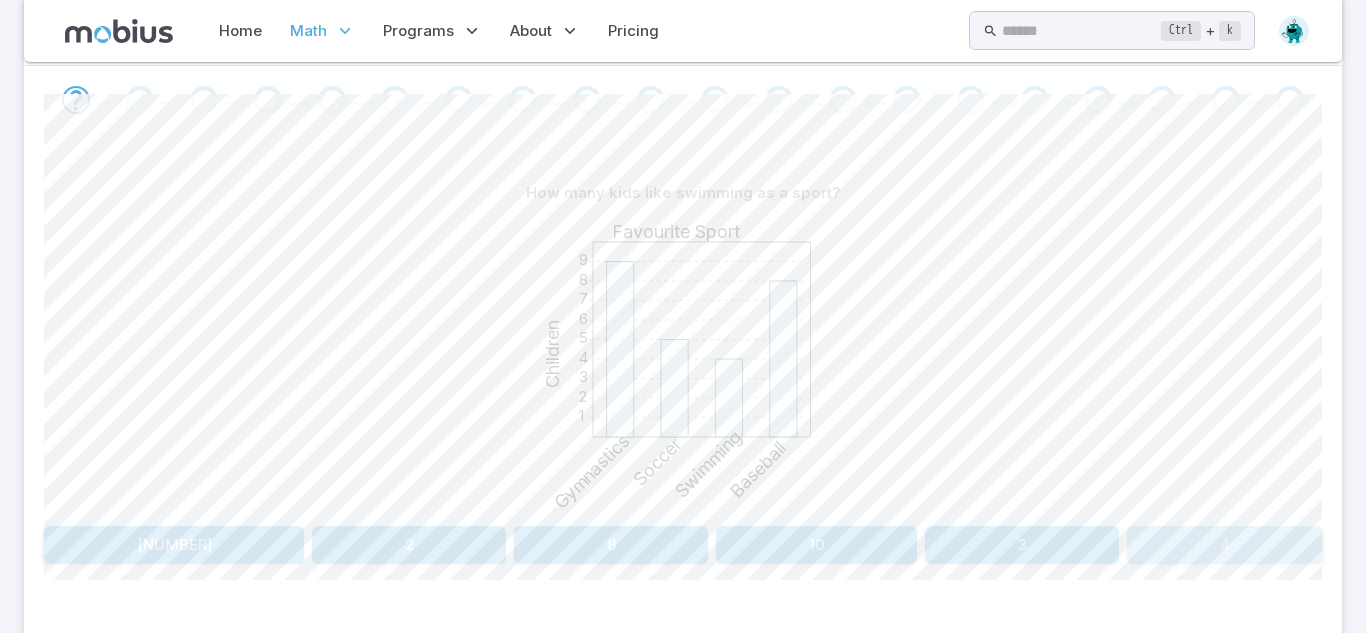 click on "4" at bounding box center (1224, 545) 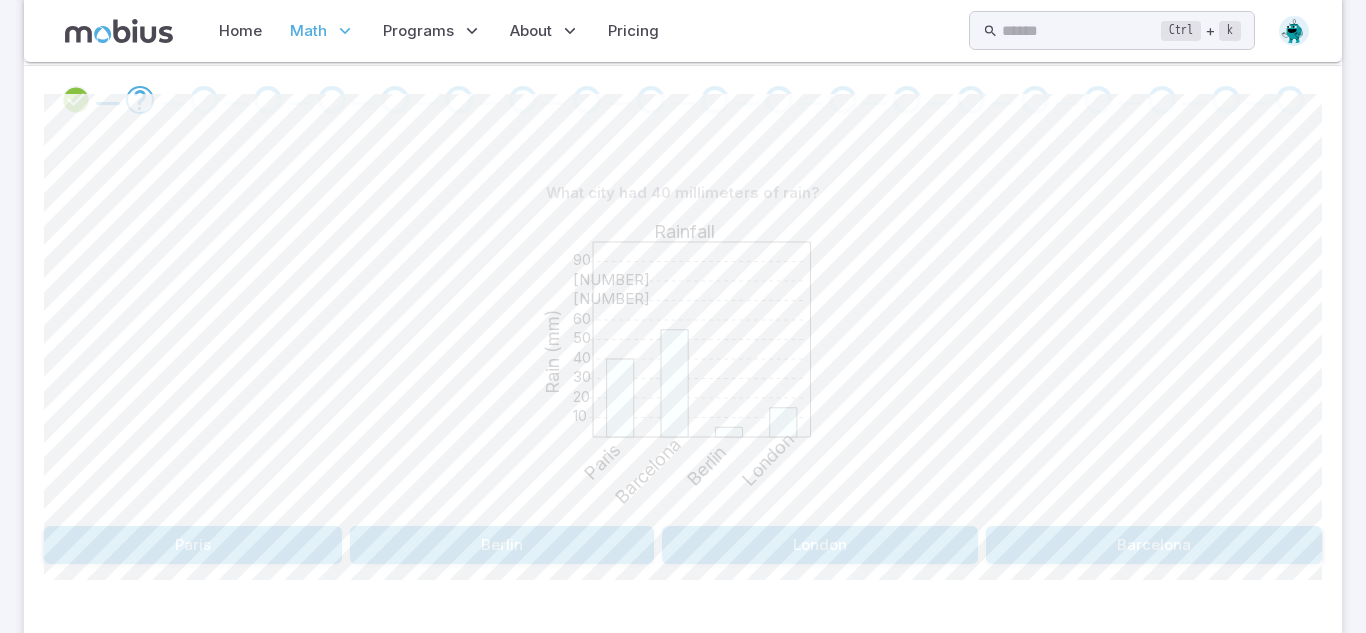 click on "Paris" at bounding box center [193, 545] 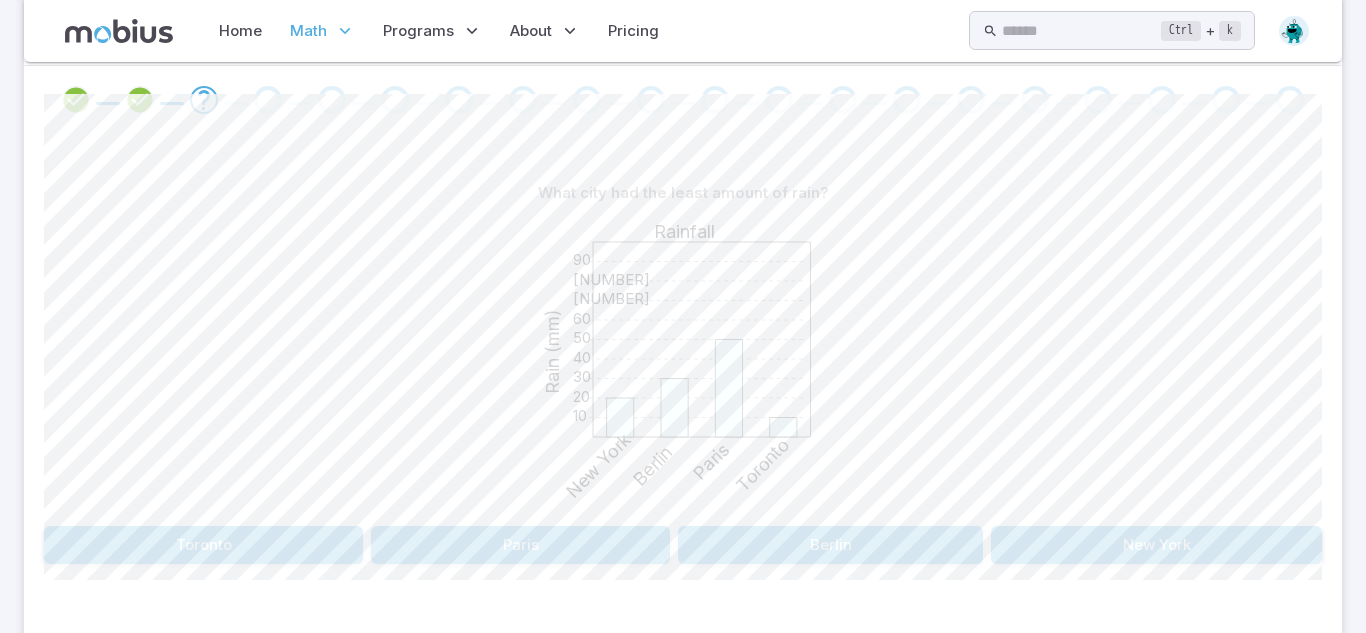 click on "Toronto" at bounding box center [203, 545] 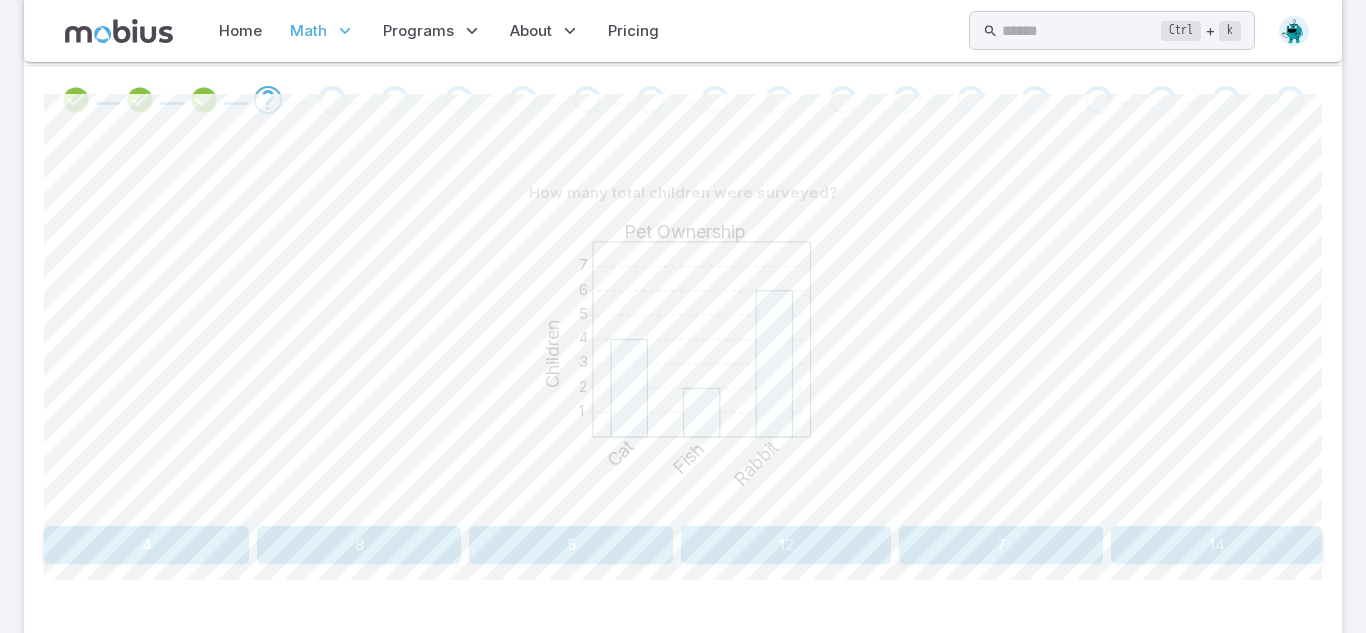 click on "12" at bounding box center (786, 545) 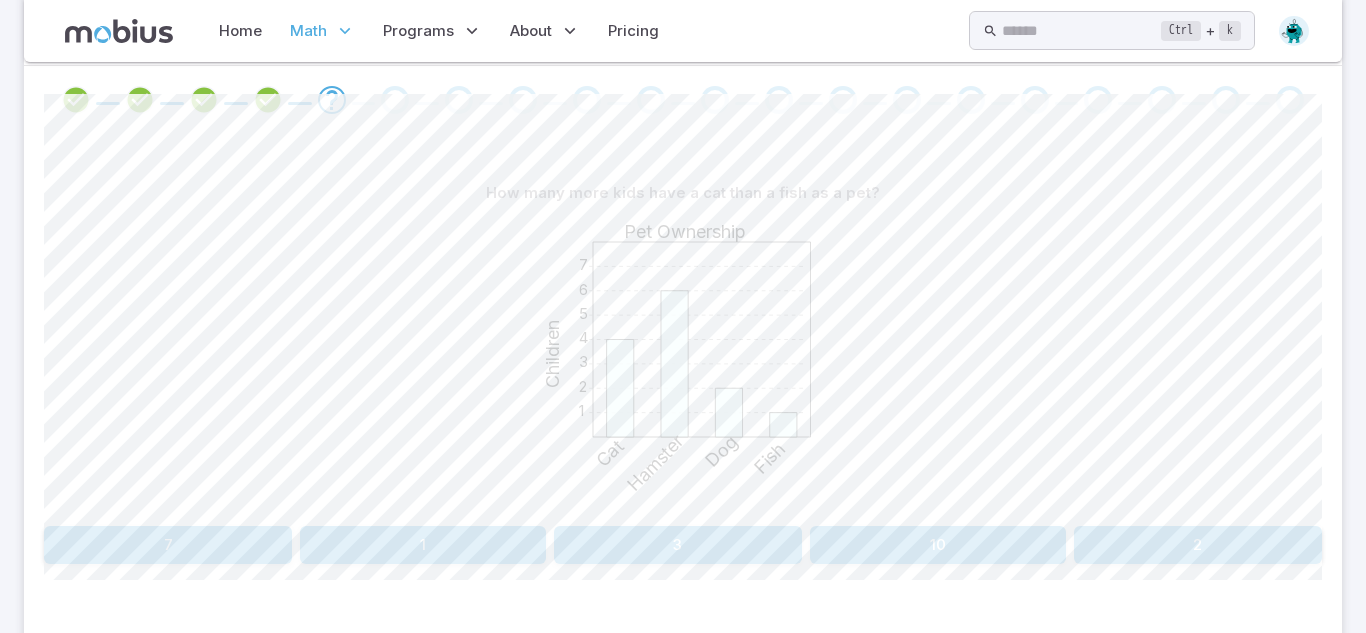 click on "2" at bounding box center [1198, 545] 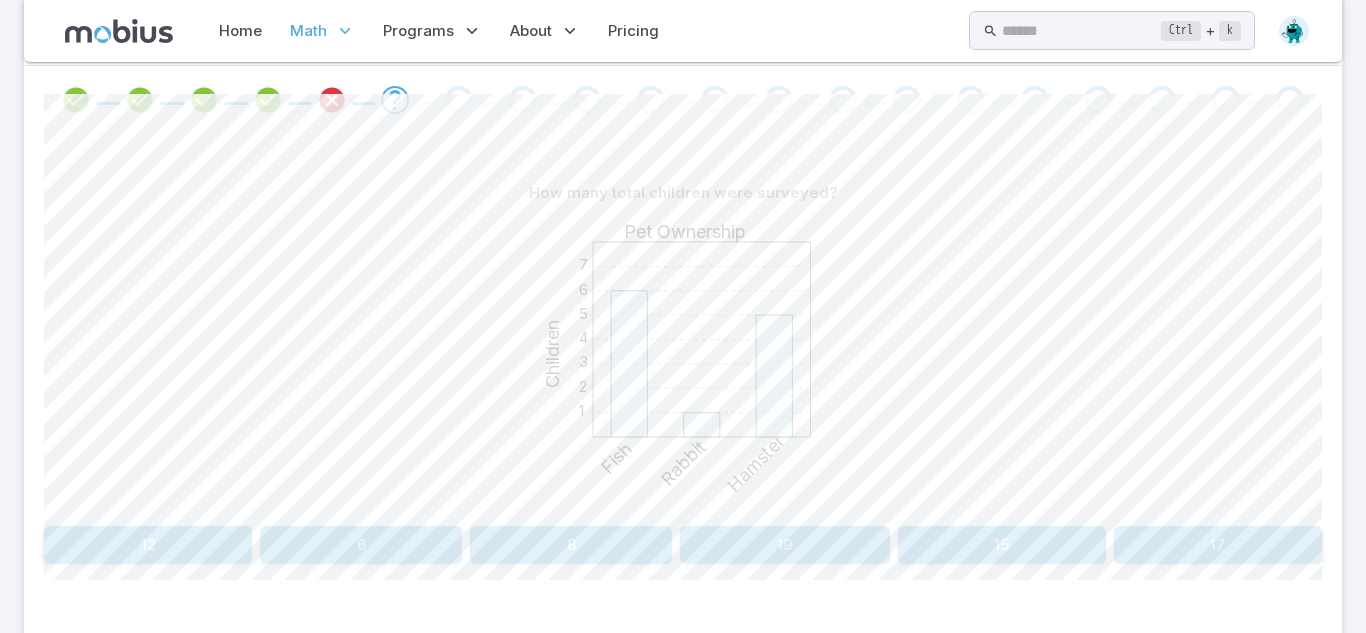 click on "12" at bounding box center (148, 545) 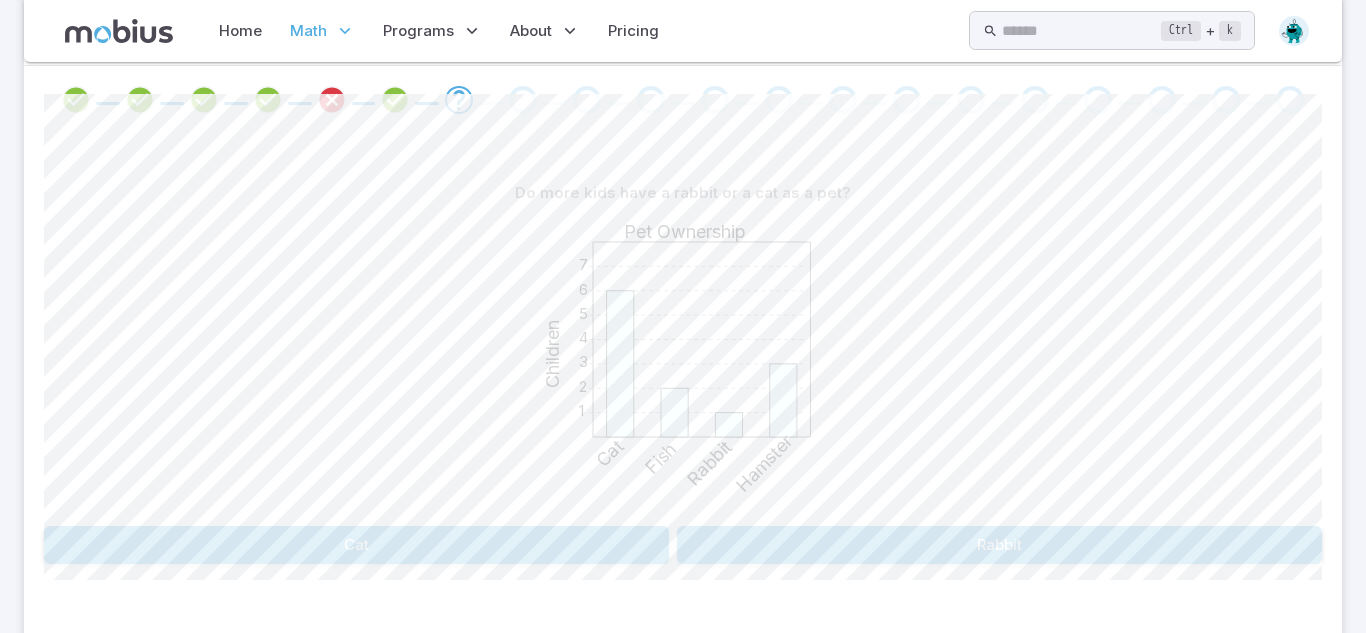click on "Cat" at bounding box center (356, 545) 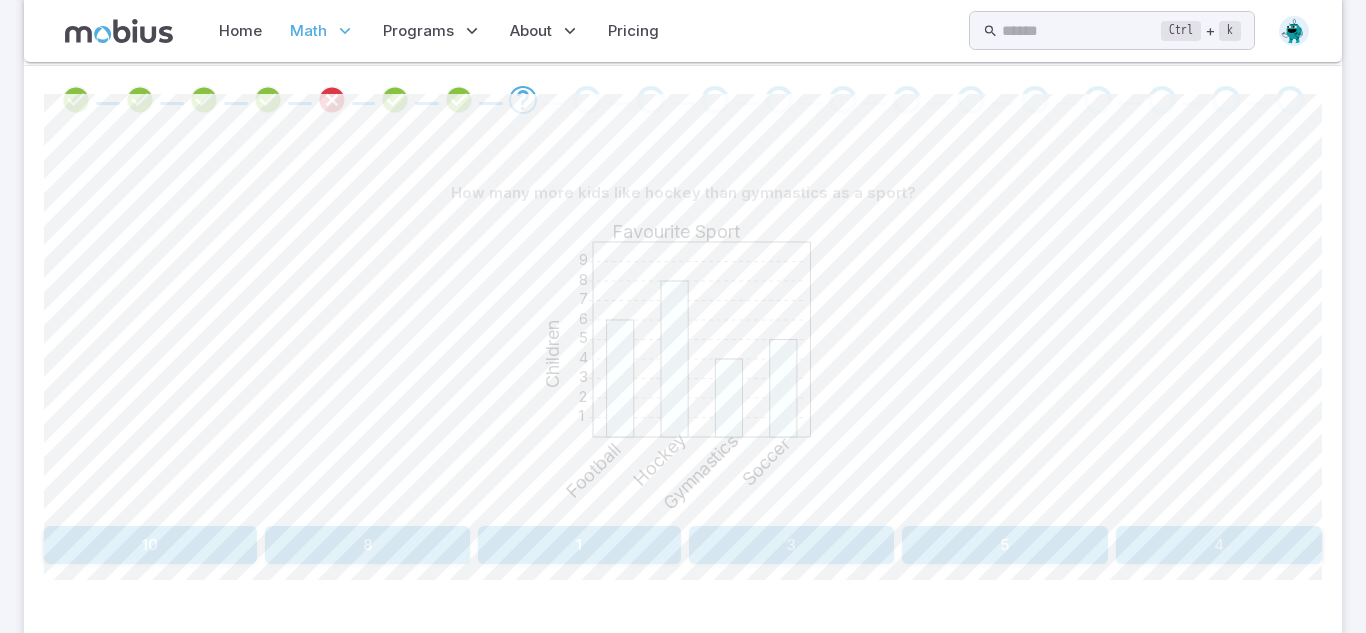click on "5" at bounding box center (1005, 545) 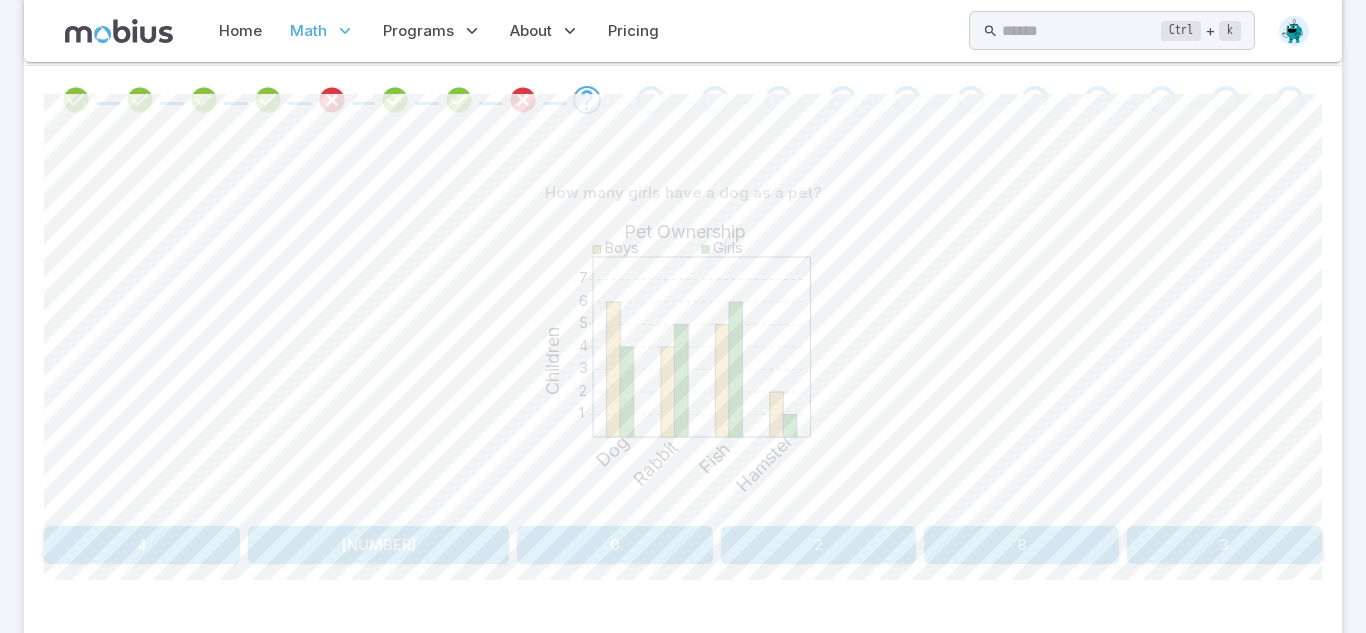 click on "4" at bounding box center [142, 545] 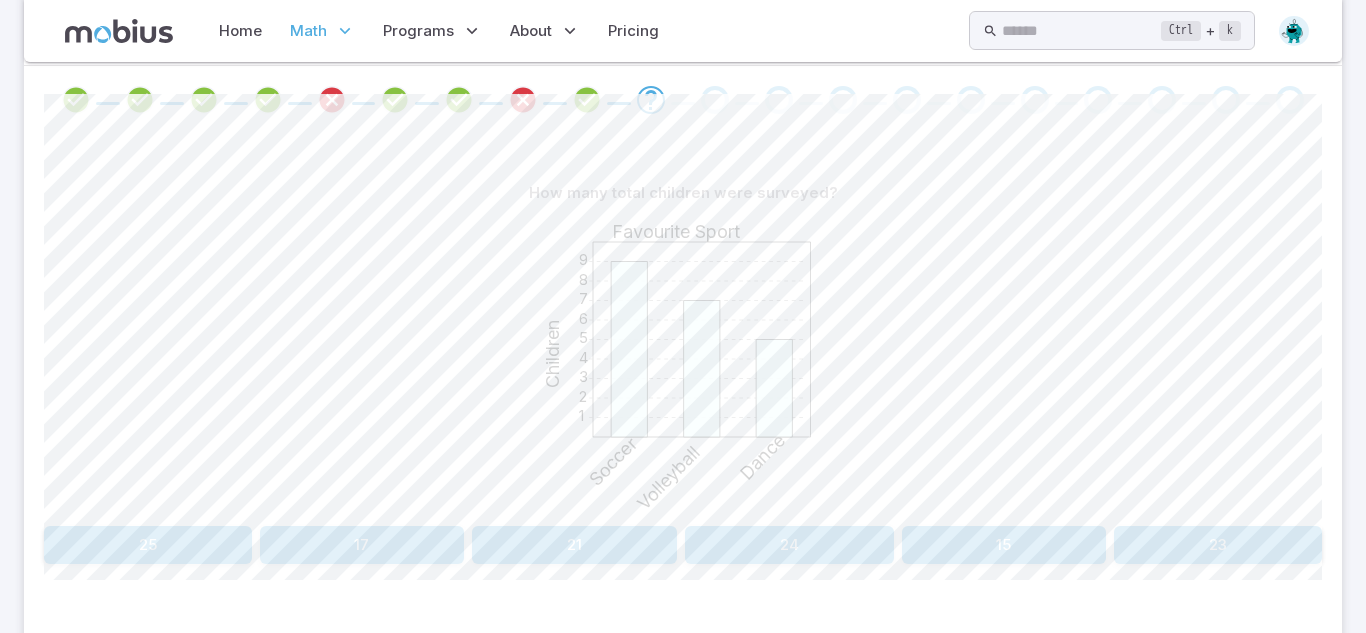 click on "21" at bounding box center [574, 545] 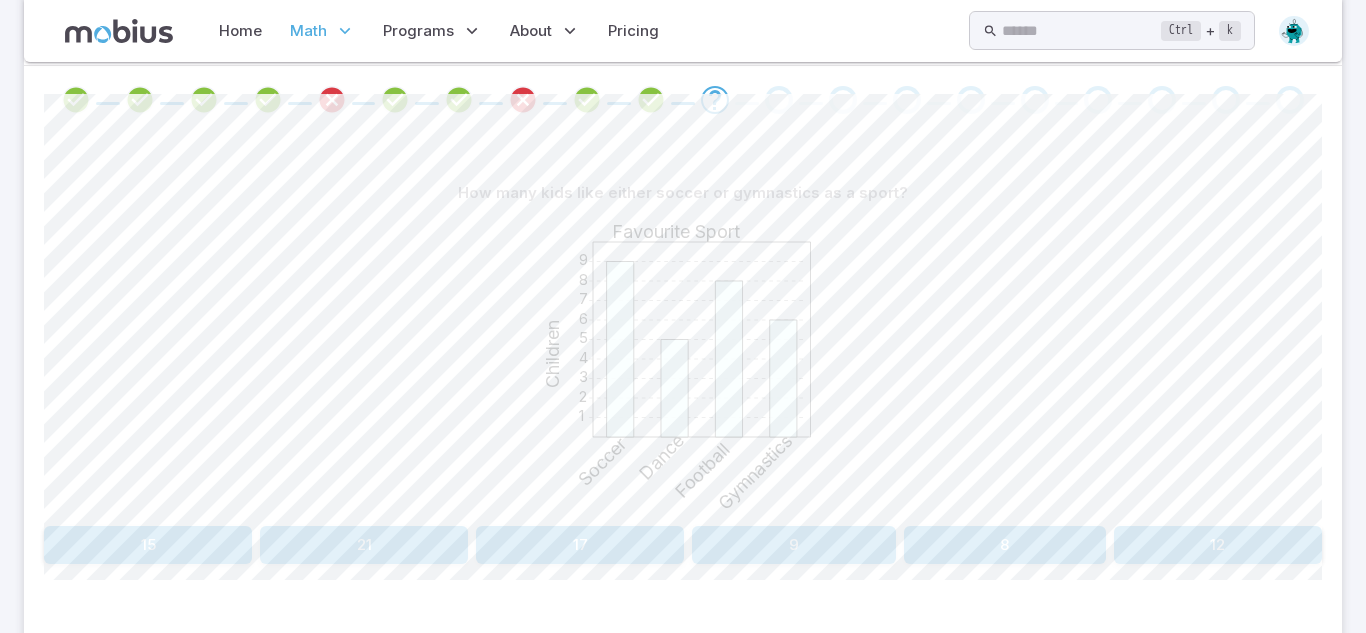 click on "15" at bounding box center (148, 545) 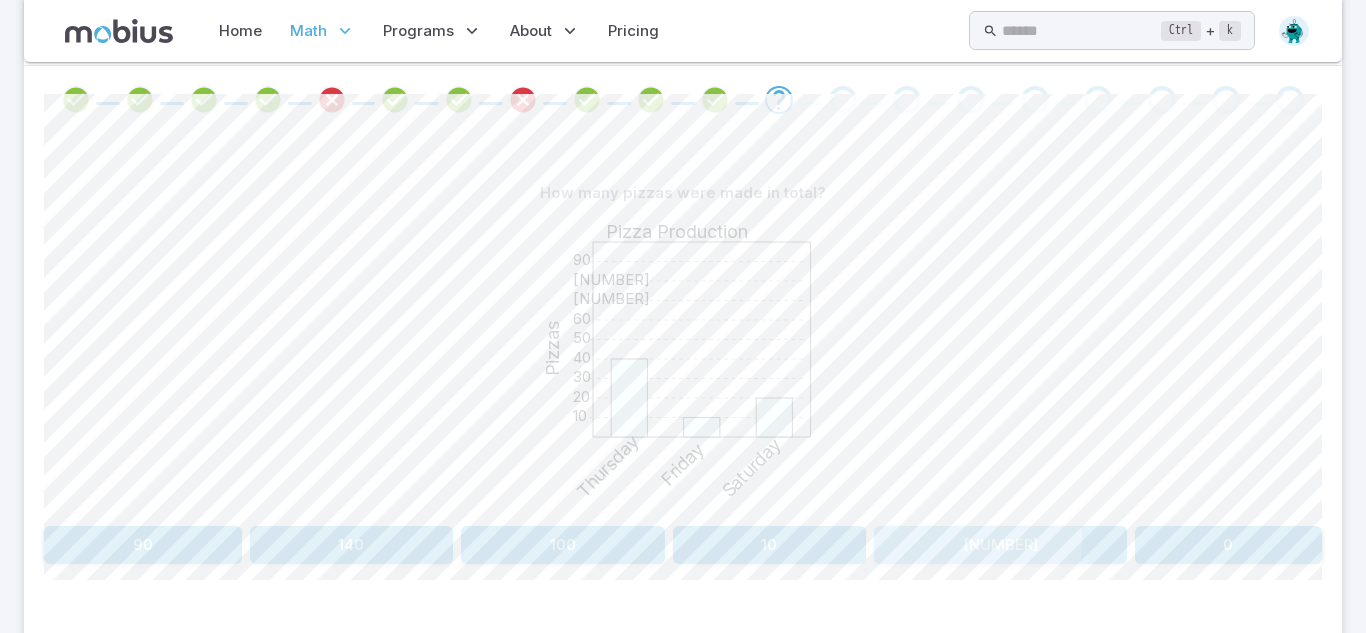 click on "[NUMBER]" at bounding box center [1000, 545] 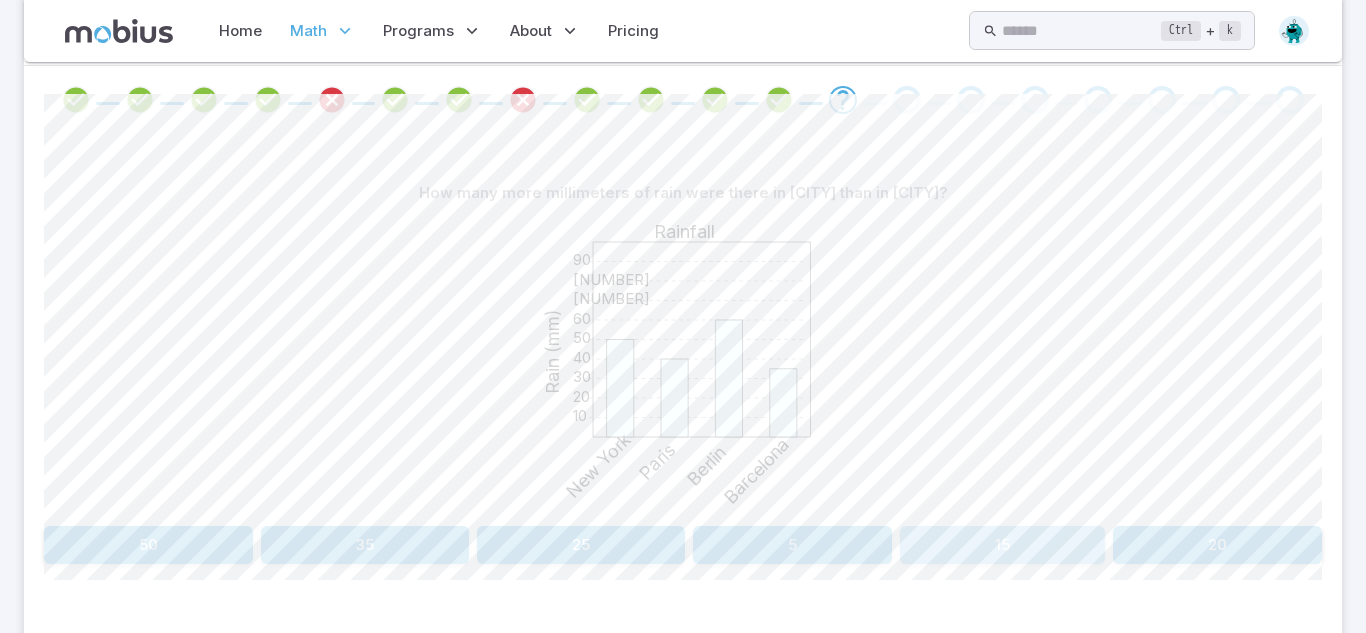 click on "15" at bounding box center [1002, 545] 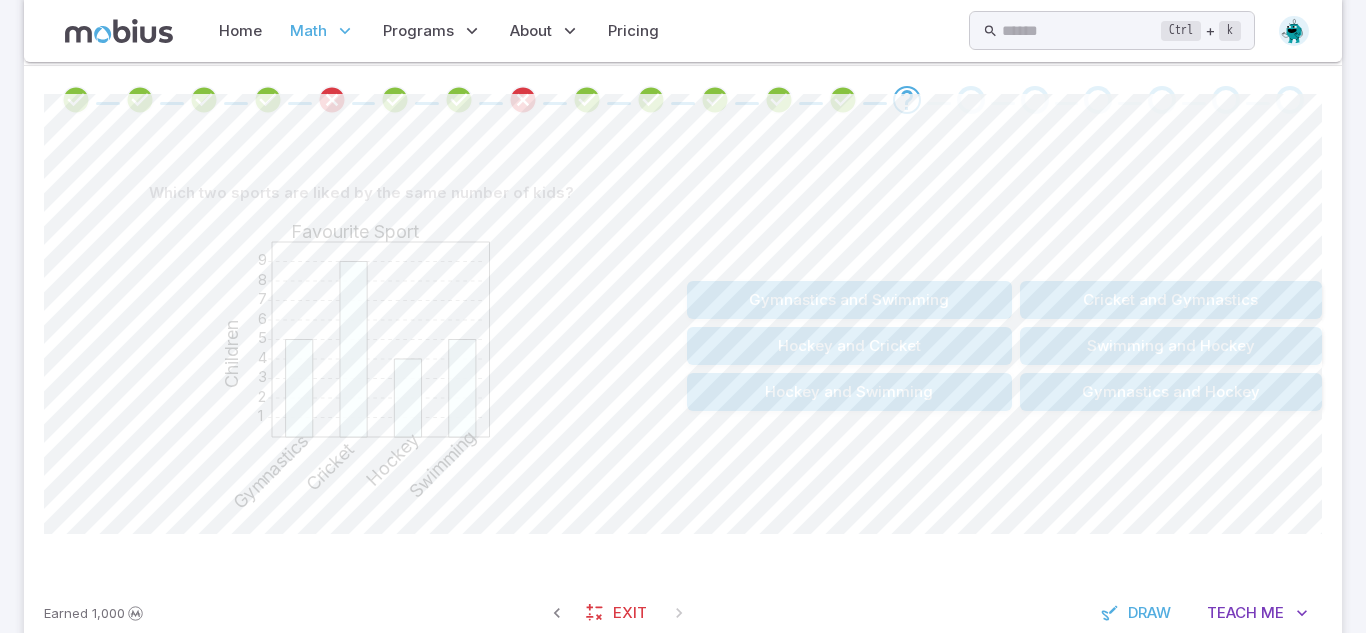 click on "Which two sports are liked by the same number of kids? 1 2 3 4 5 6 7 8 9 Favourite Sport Children Gymnastics Cricket Hockey Swimming Gymnastics and Swimming Hockey and Cricket Hockey and Swimming Cricket and Gymnastics Swimming and Hockey Gymnastics and Hockey Canvas actions 100 % Exit zen mode" at bounding box center (683, 354) 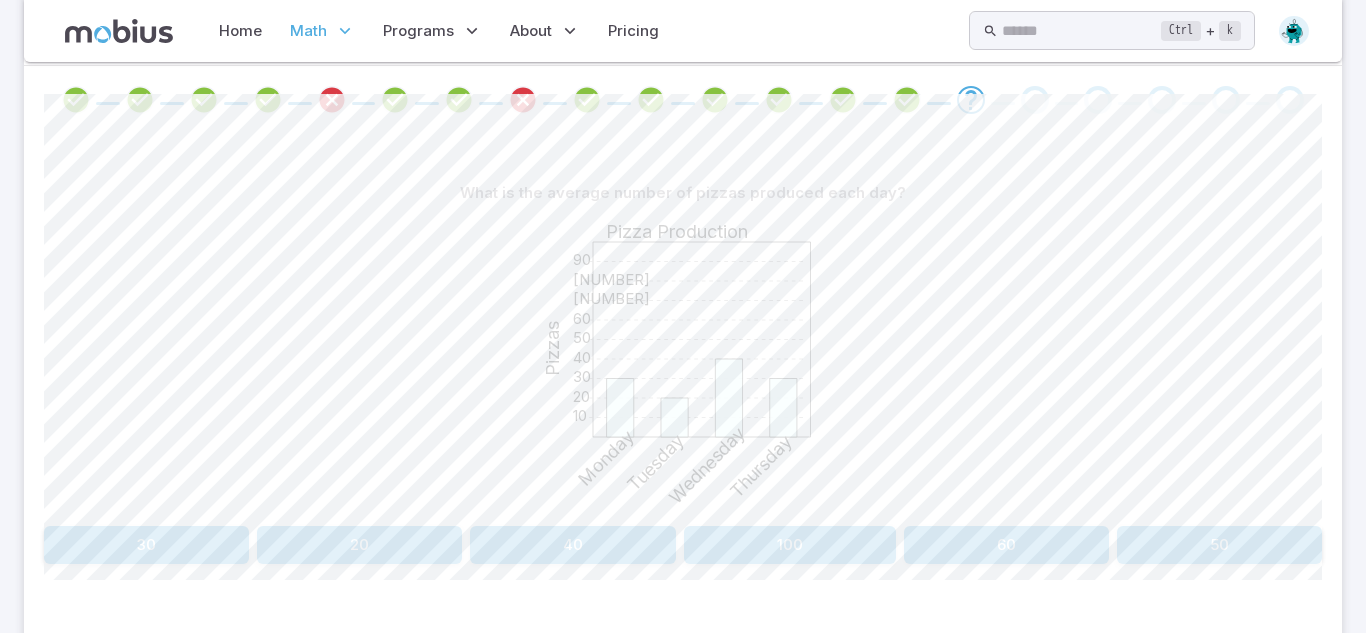 click on "100" at bounding box center (790, 545) 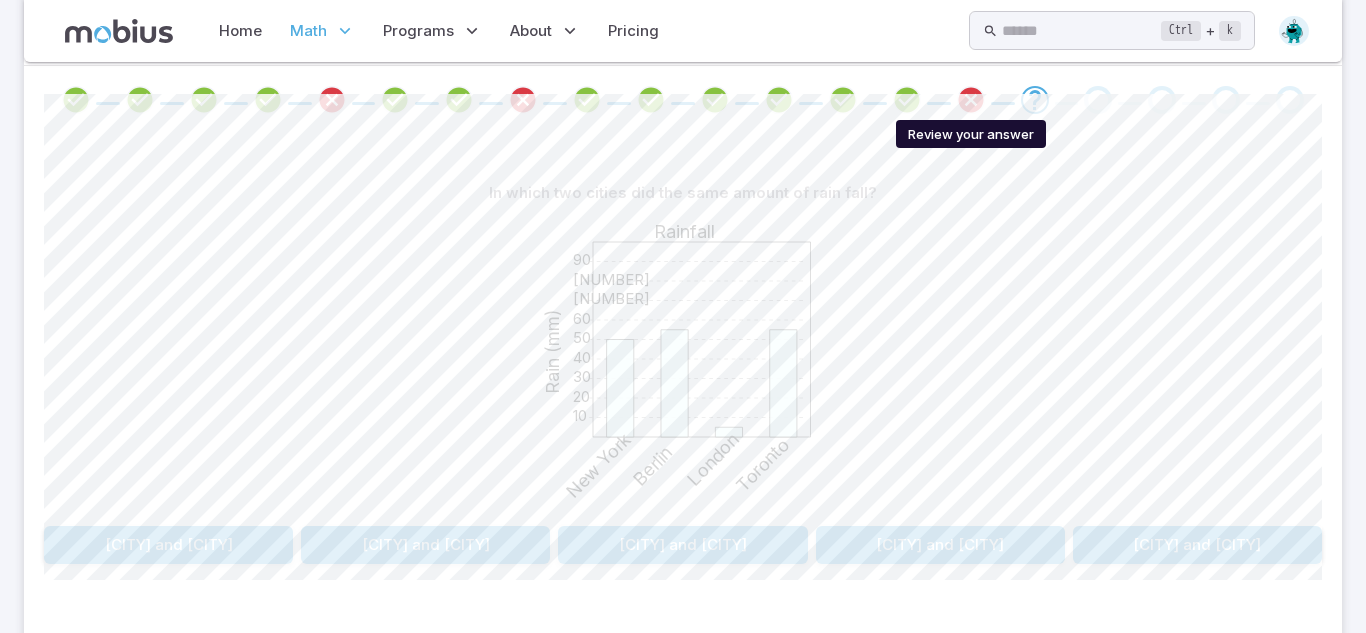 click at bounding box center (971, 100) 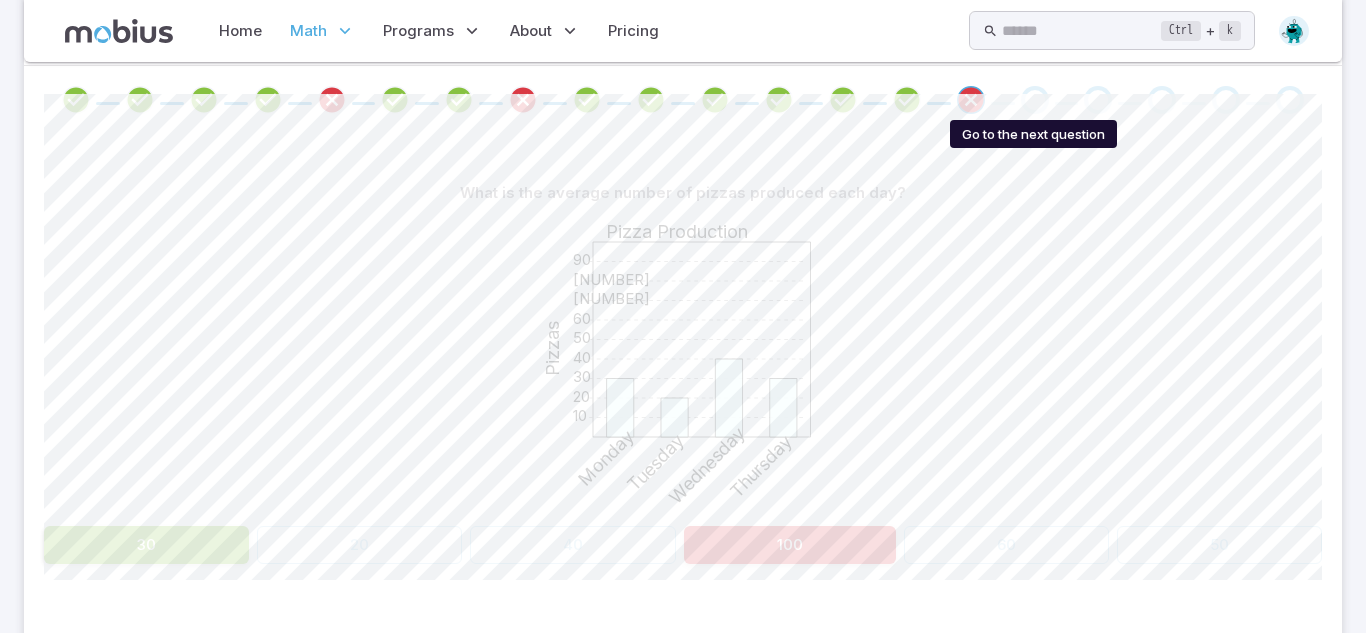 click at bounding box center (1035, 100) 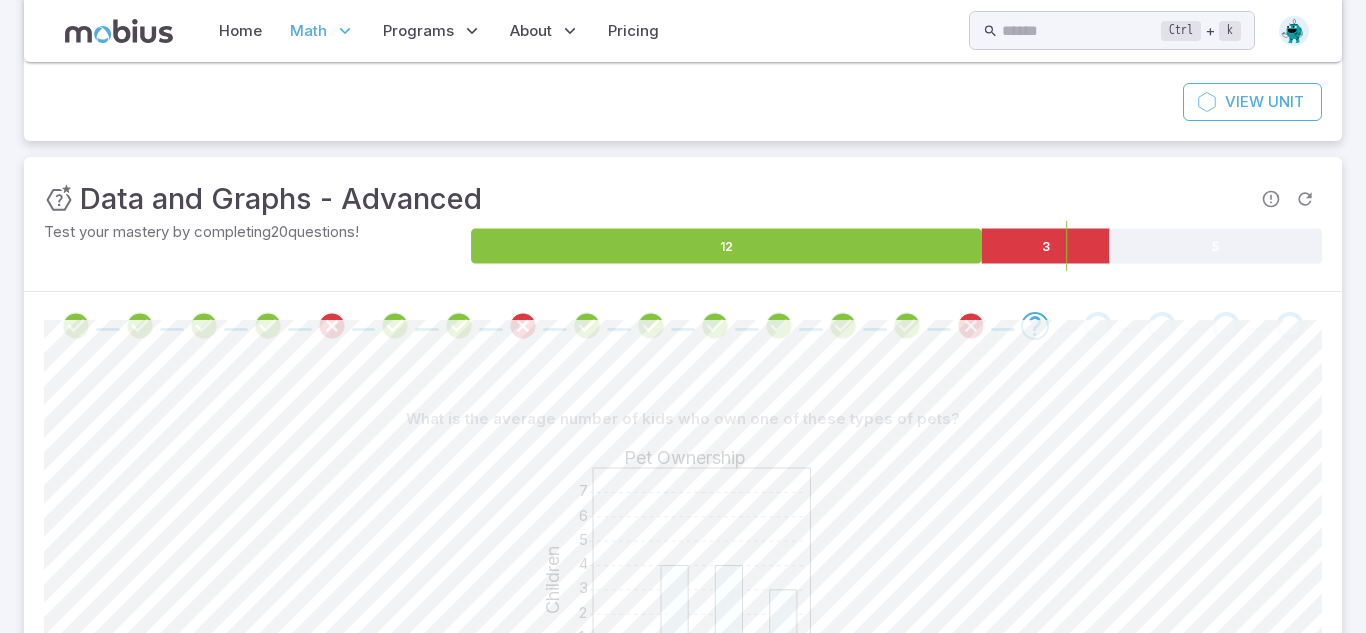 scroll, scrollTop: 188, scrollLeft: 0, axis: vertical 